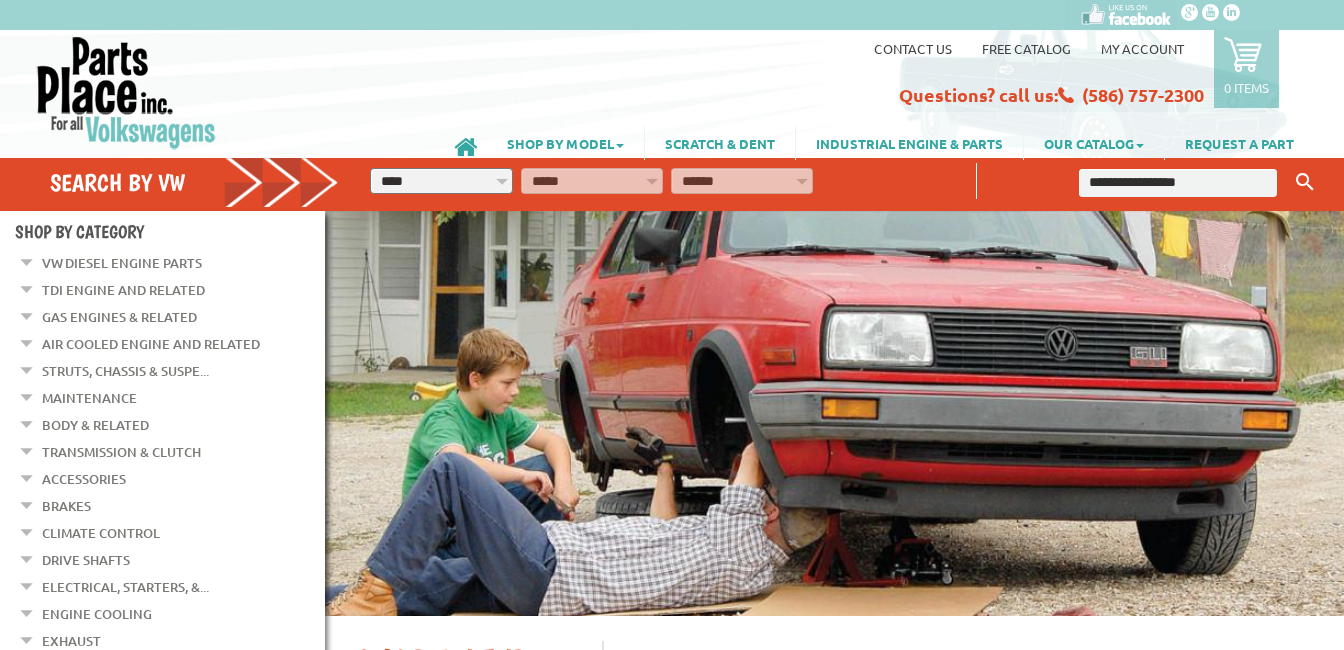 scroll, scrollTop: 0, scrollLeft: 0, axis: both 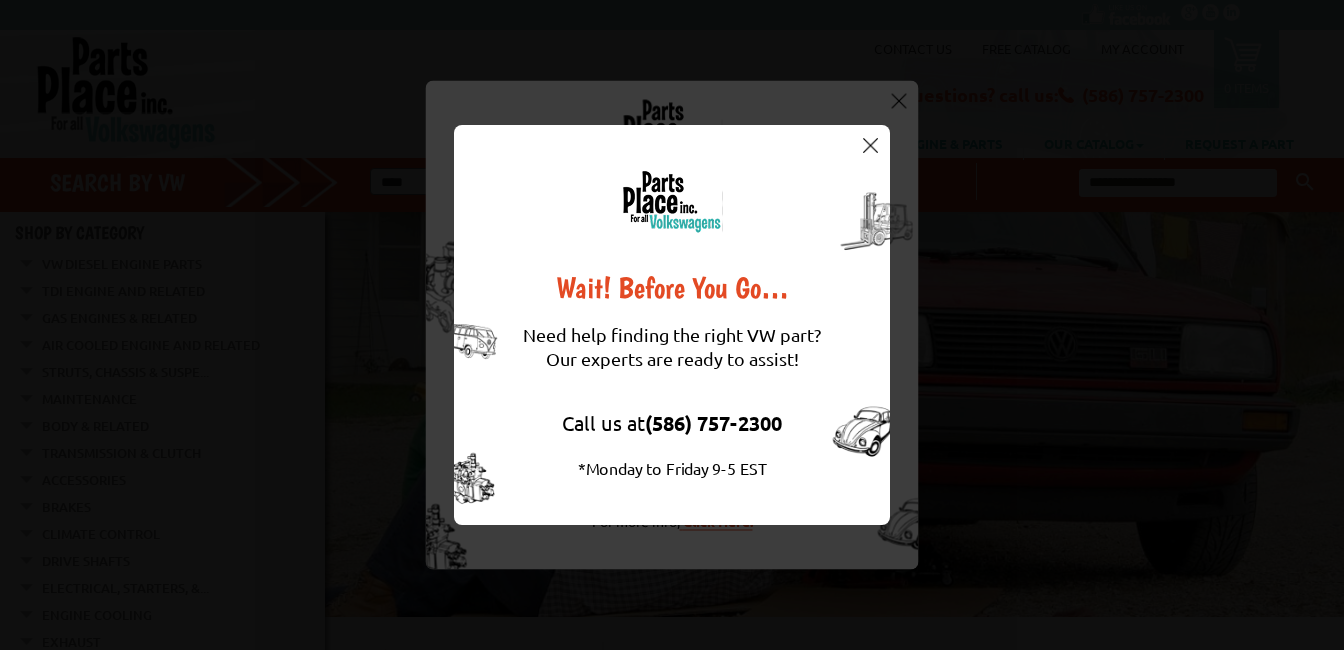 click at bounding box center (870, 145) 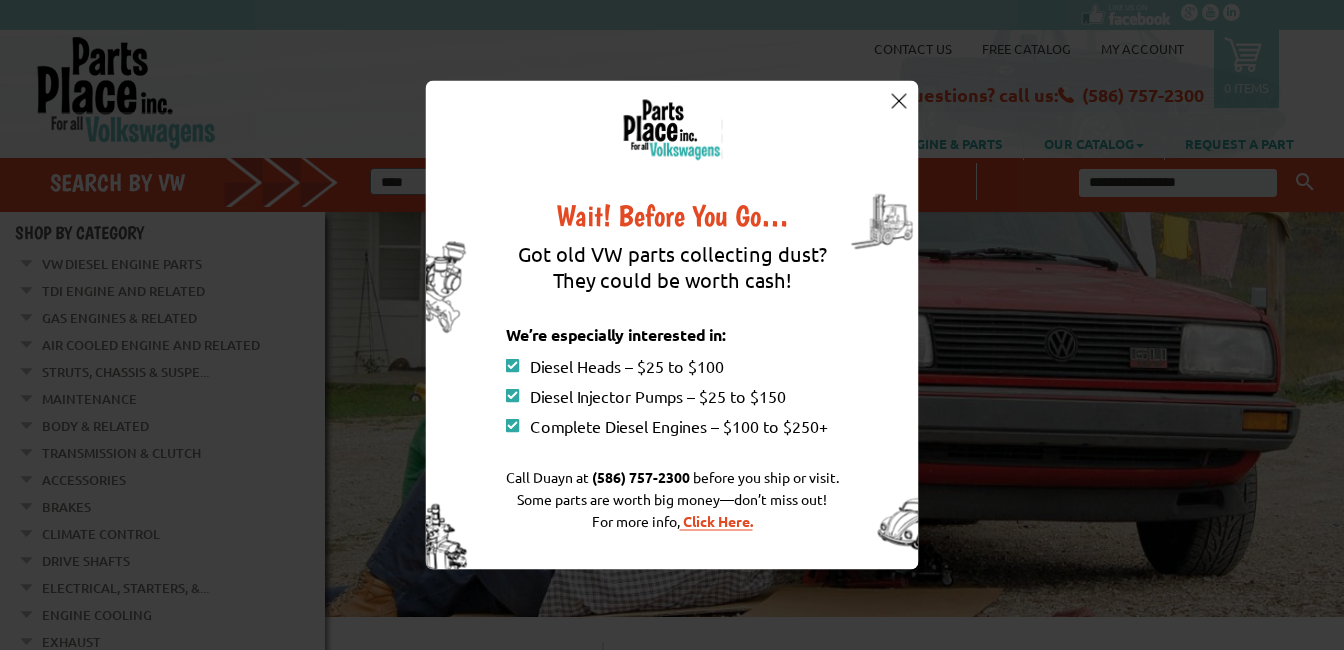 click at bounding box center (898, 100) 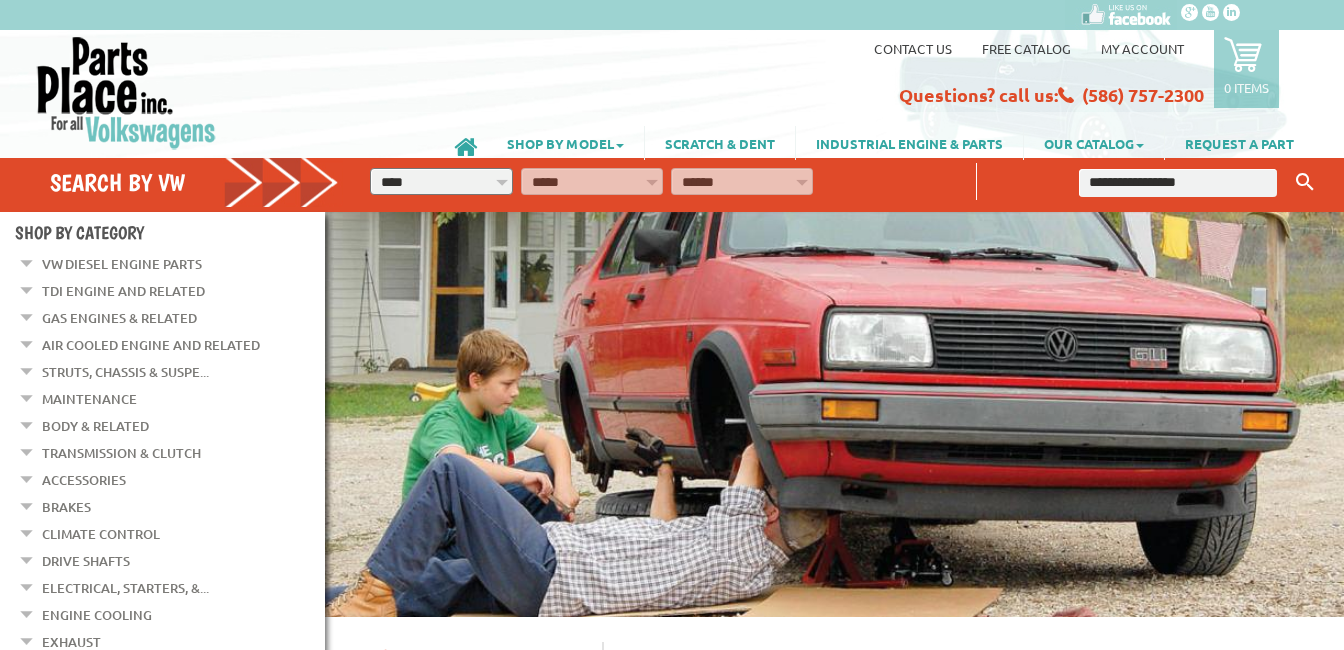 click on "My Account" at bounding box center [1142, 48] 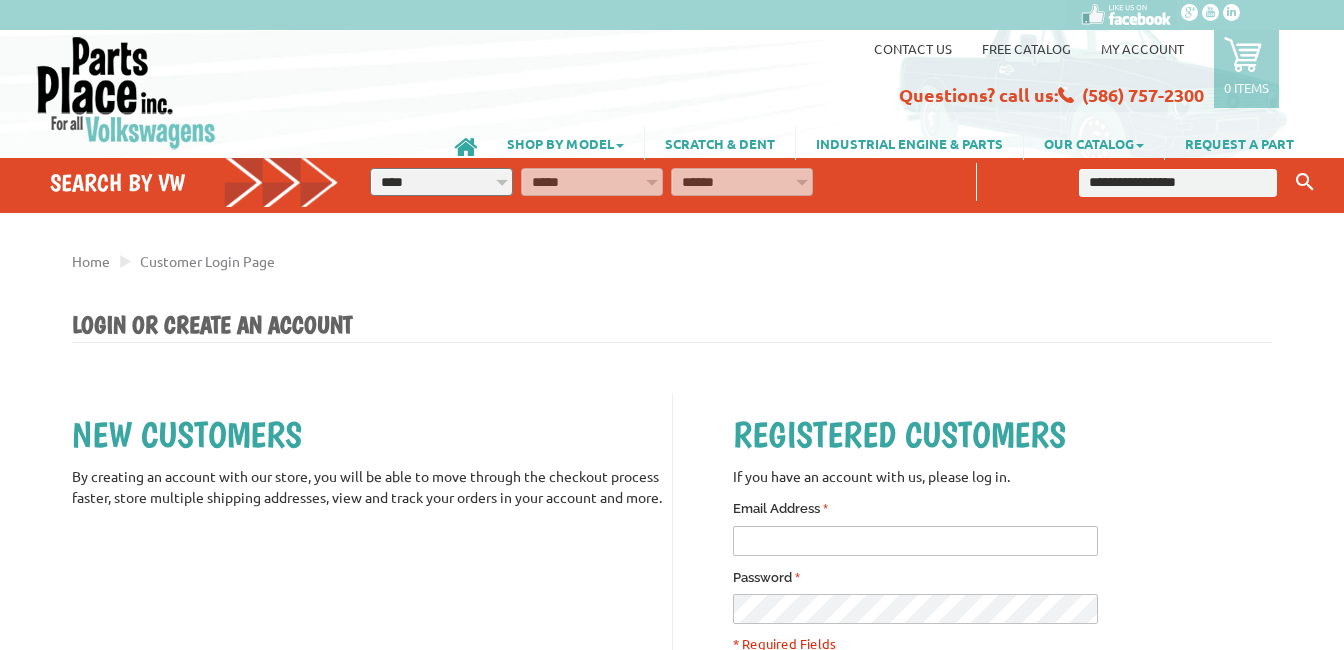 scroll, scrollTop: 0, scrollLeft: 0, axis: both 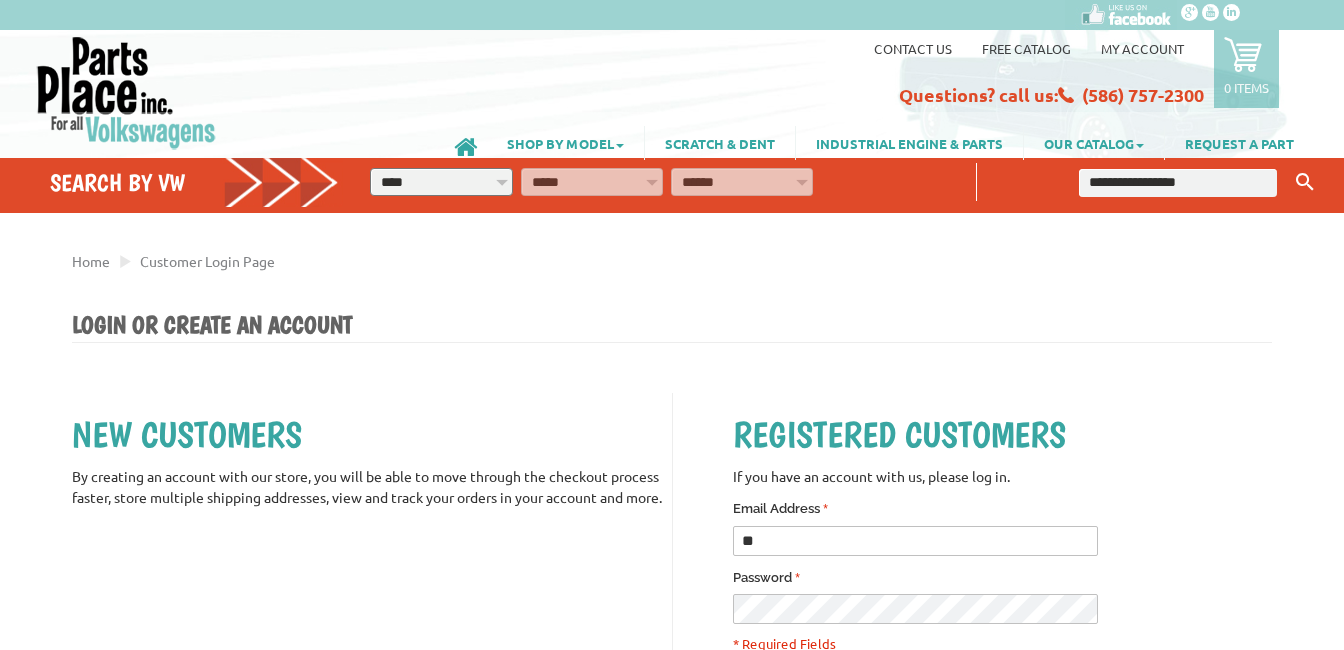 type on "**********" 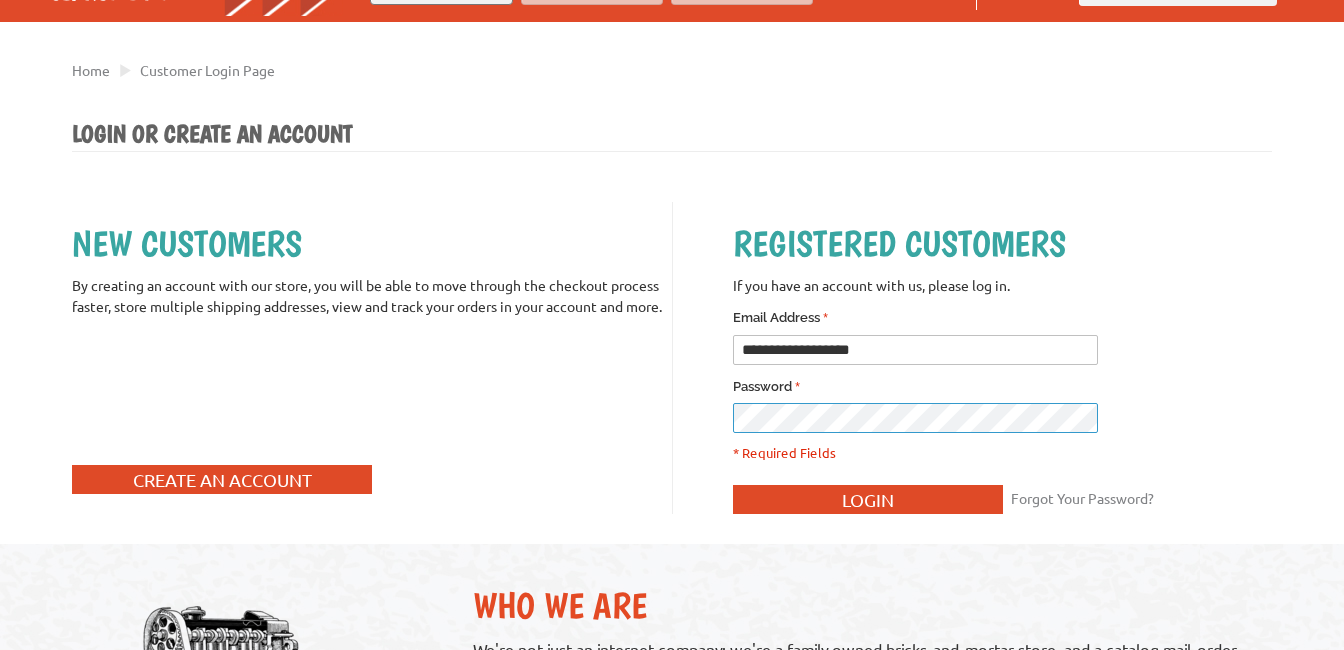 scroll, scrollTop: 200, scrollLeft: 0, axis: vertical 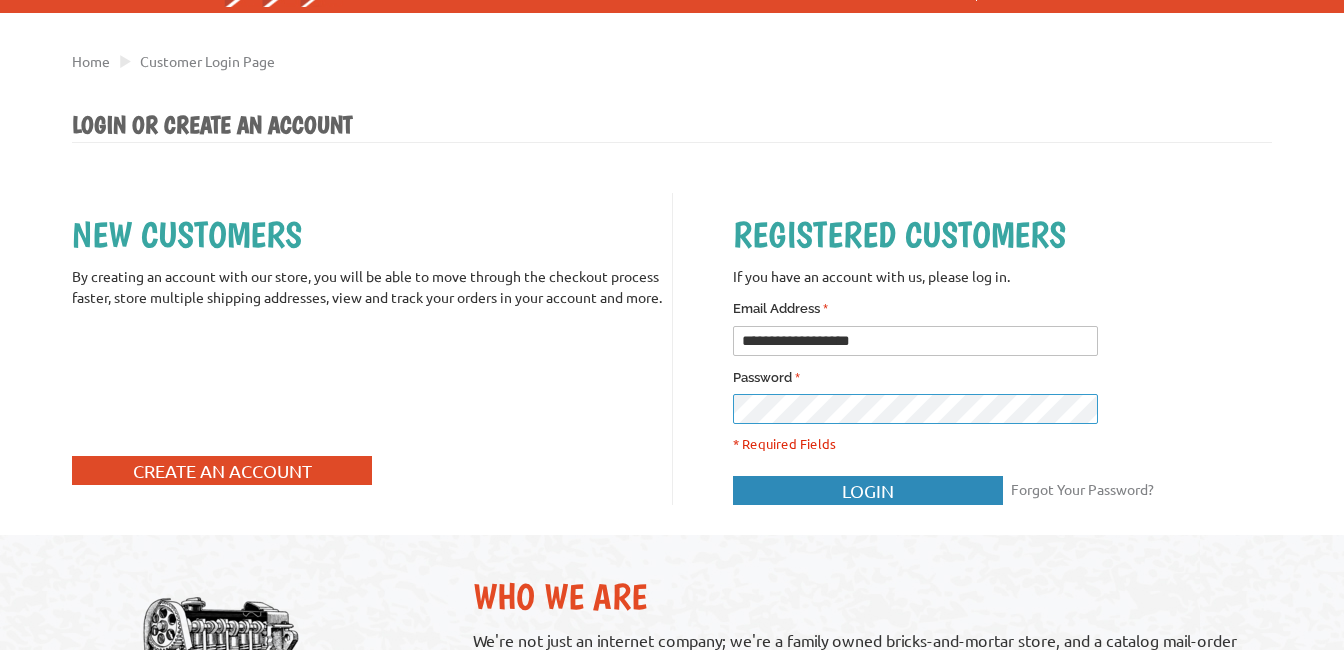 click on "Login" at bounding box center (868, 490) 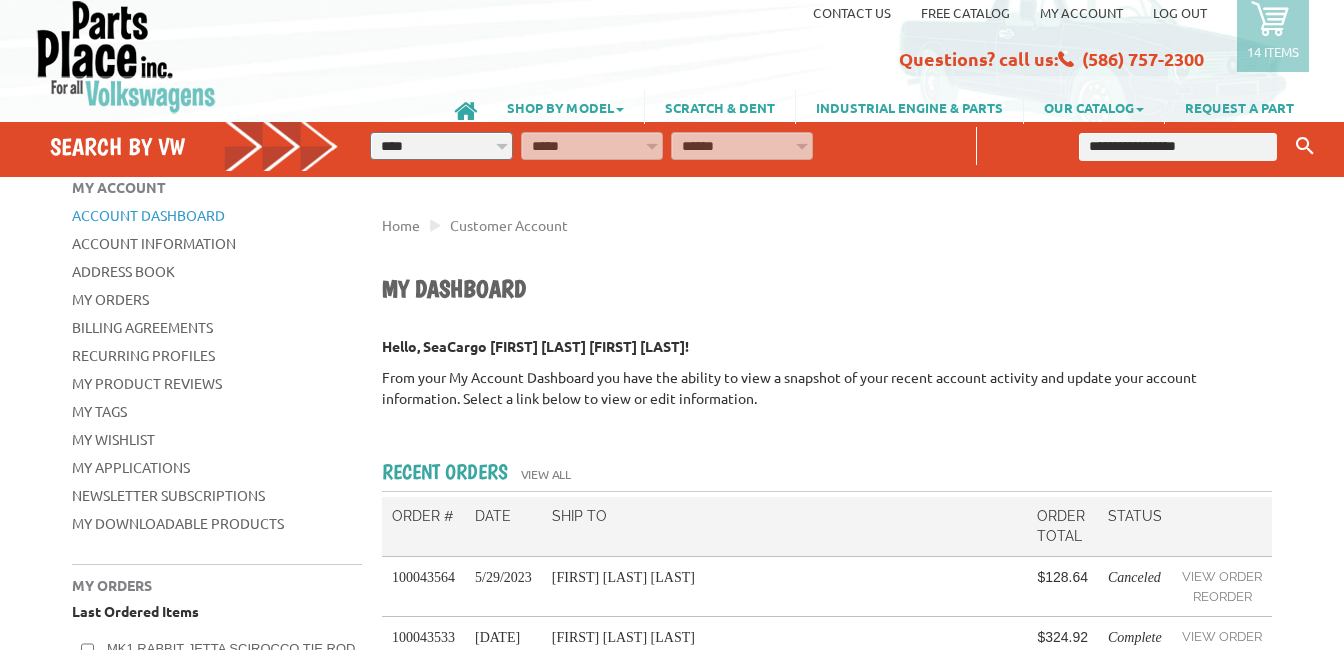 scroll, scrollTop: 0, scrollLeft: 0, axis: both 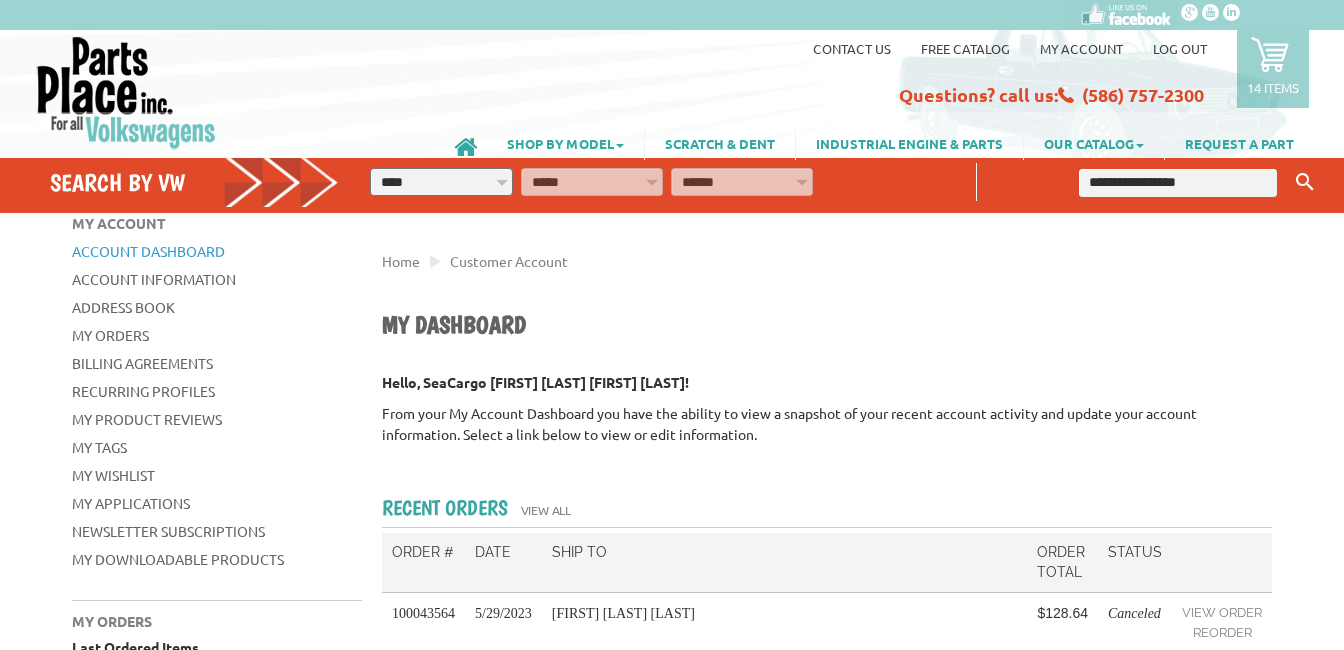 click at bounding box center [1270, 54] 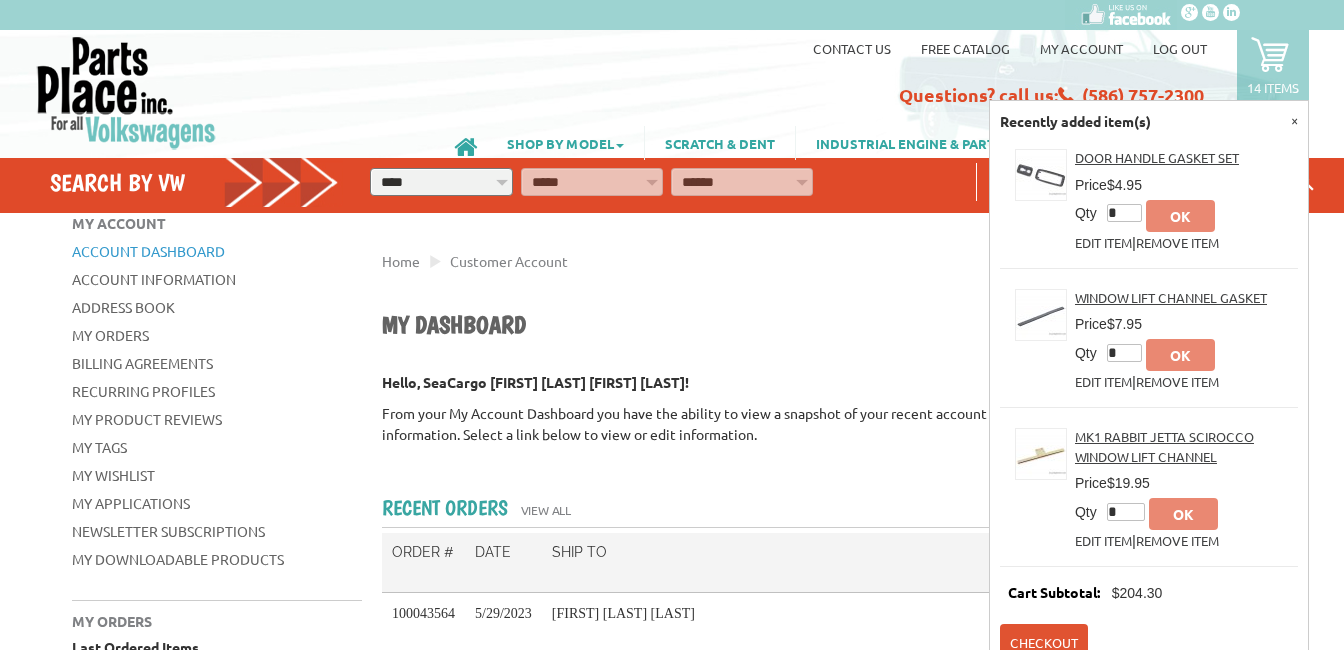 click on "Checkout" at bounding box center [1044, 642] 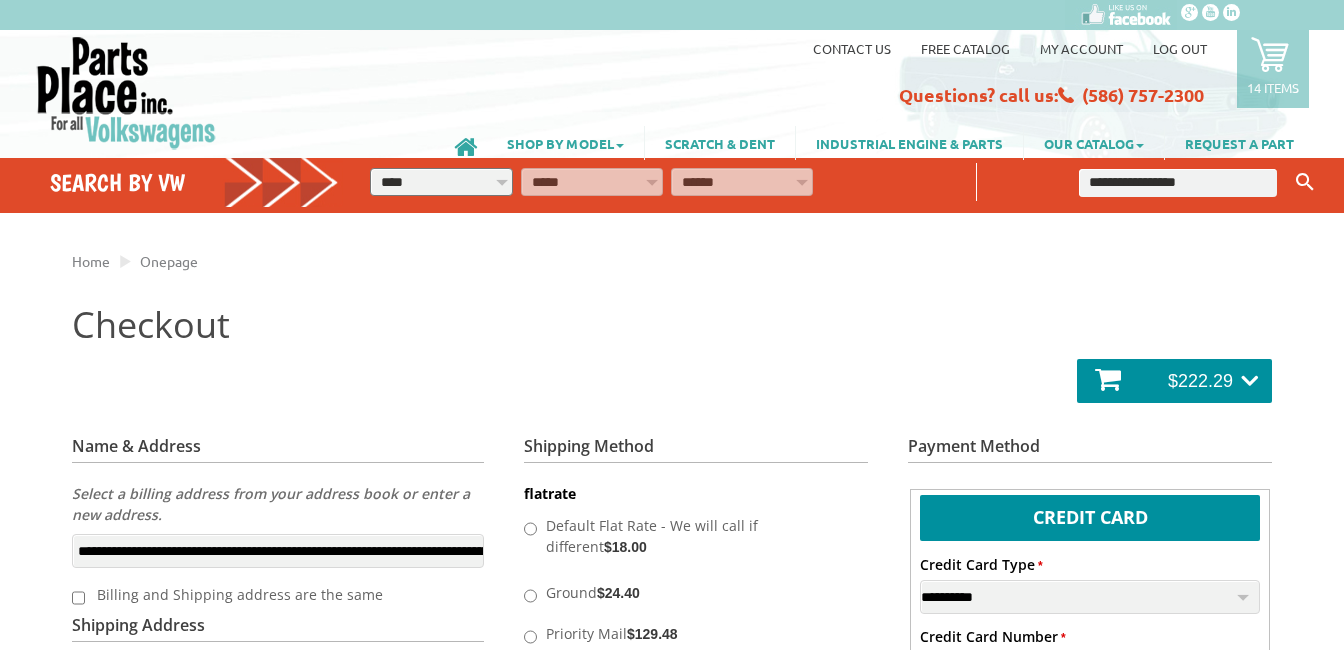 scroll, scrollTop: 200, scrollLeft: 0, axis: vertical 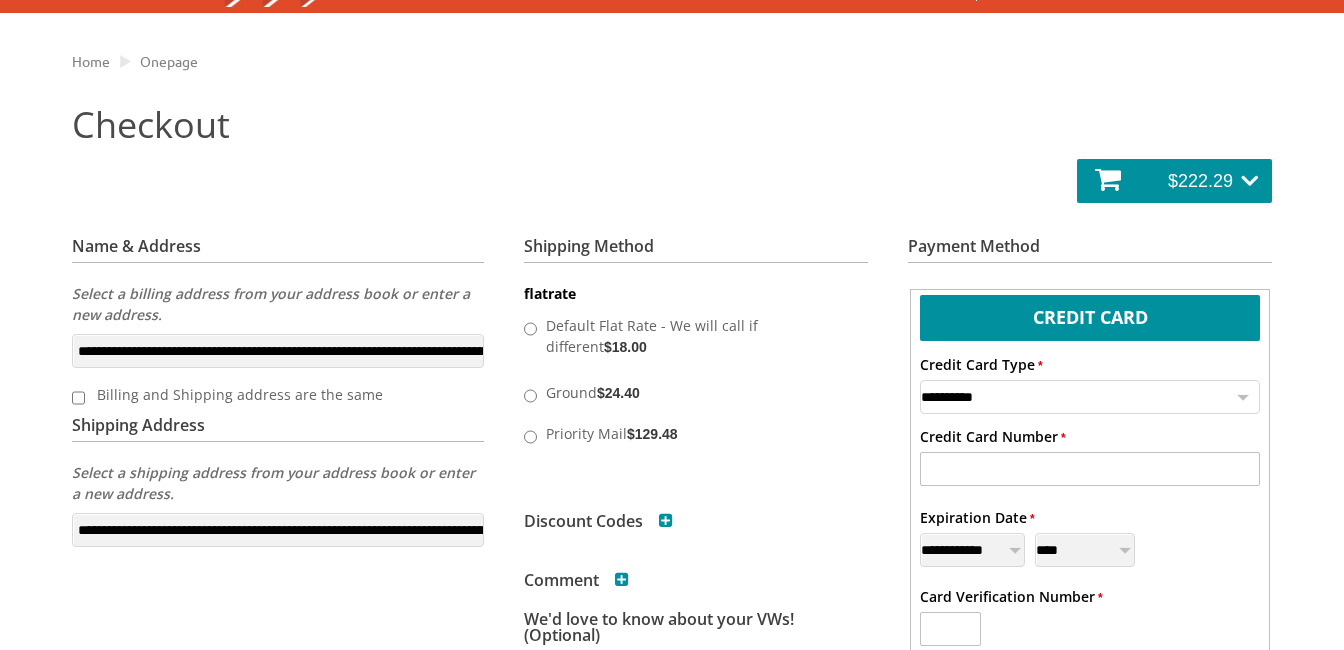 click on "**********" at bounding box center (1090, 397) 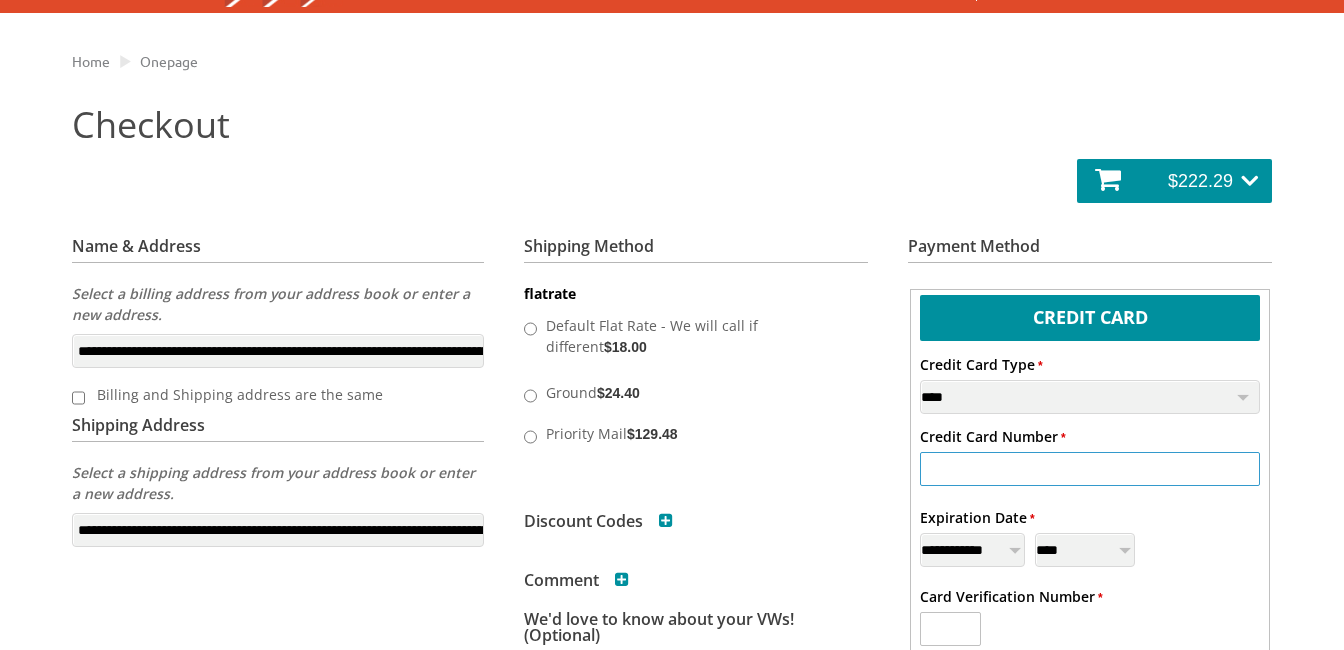 click on "* Credit Card Number" at bounding box center (1090, 469) 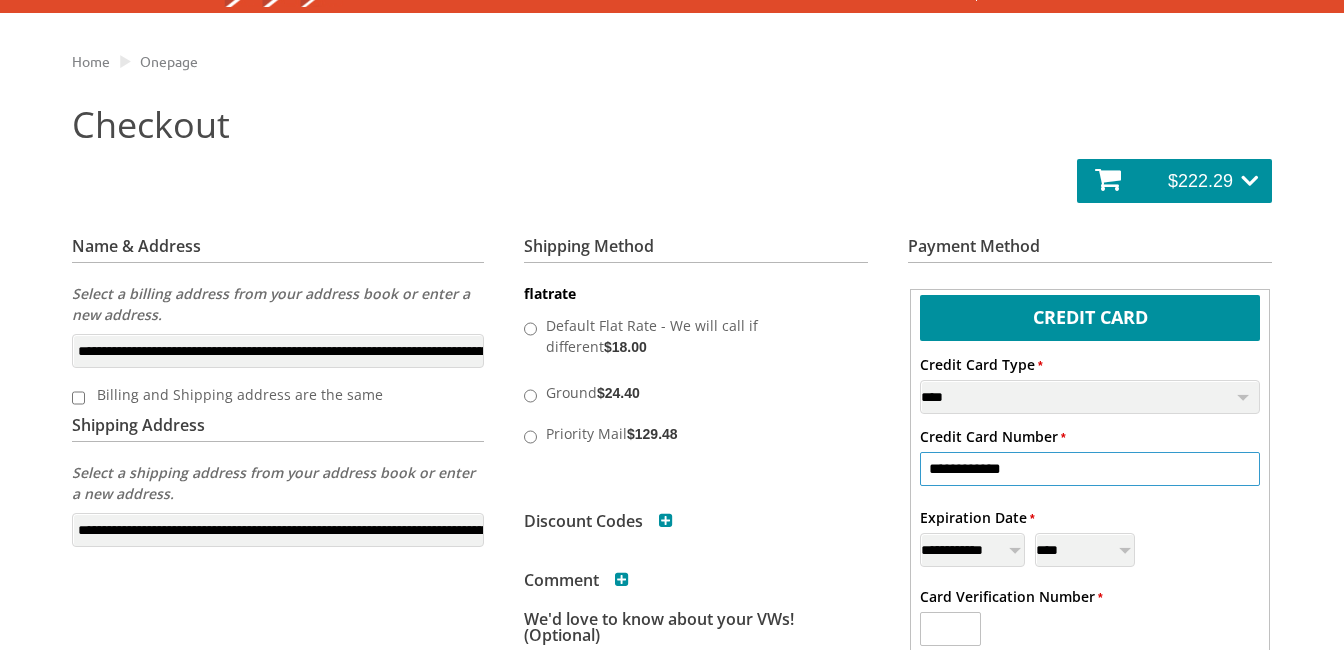 type on "**********" 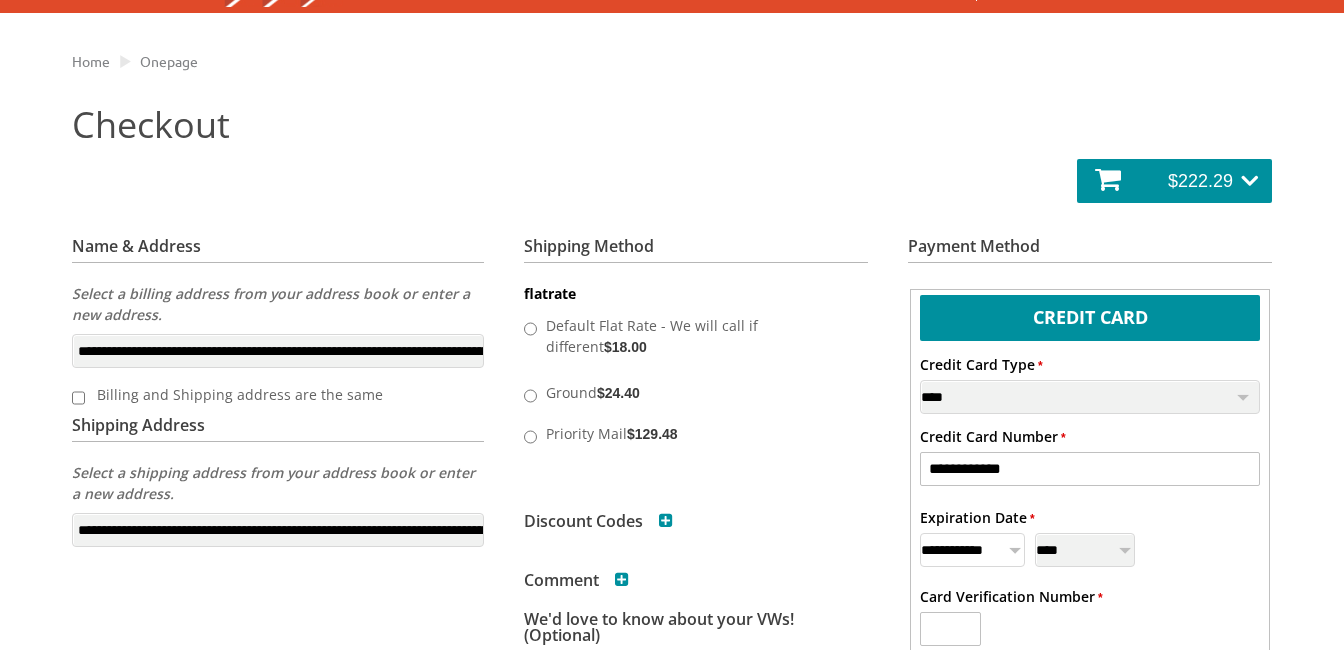 click on "**********" at bounding box center [972, 550] 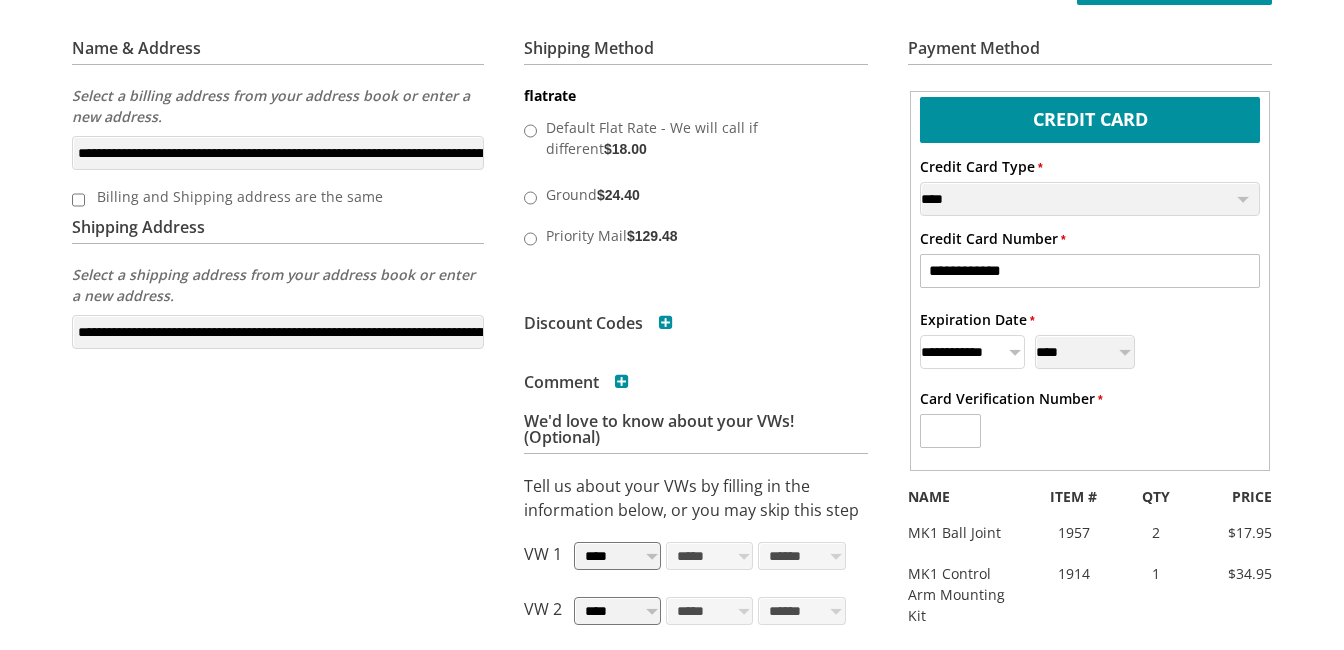 scroll, scrollTop: 400, scrollLeft: 0, axis: vertical 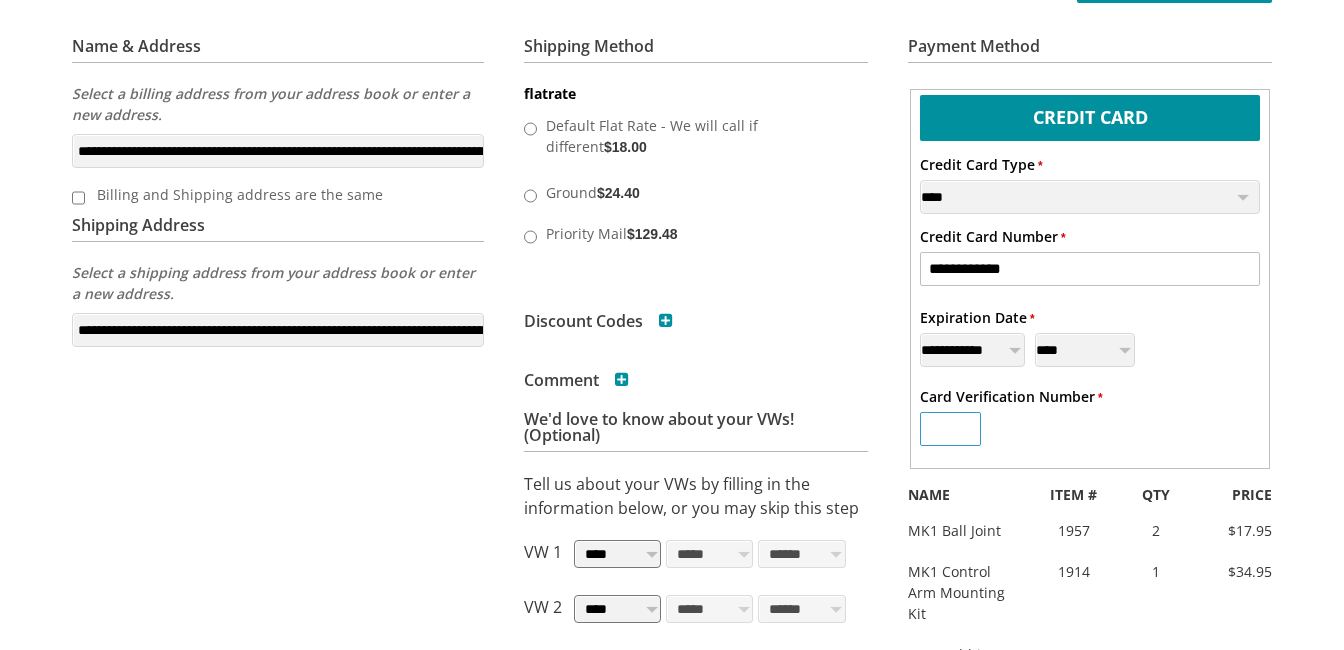 click on "* Card Verification Number" at bounding box center (950, 429) 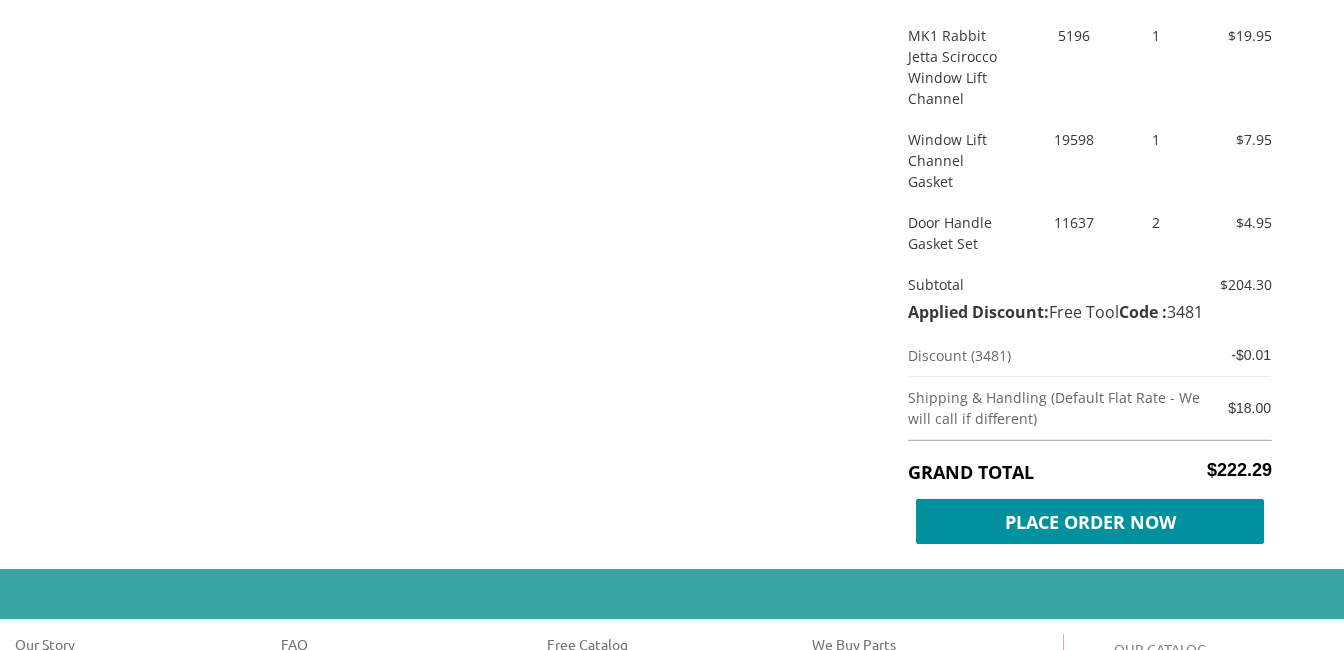scroll, scrollTop: 1600, scrollLeft: 0, axis: vertical 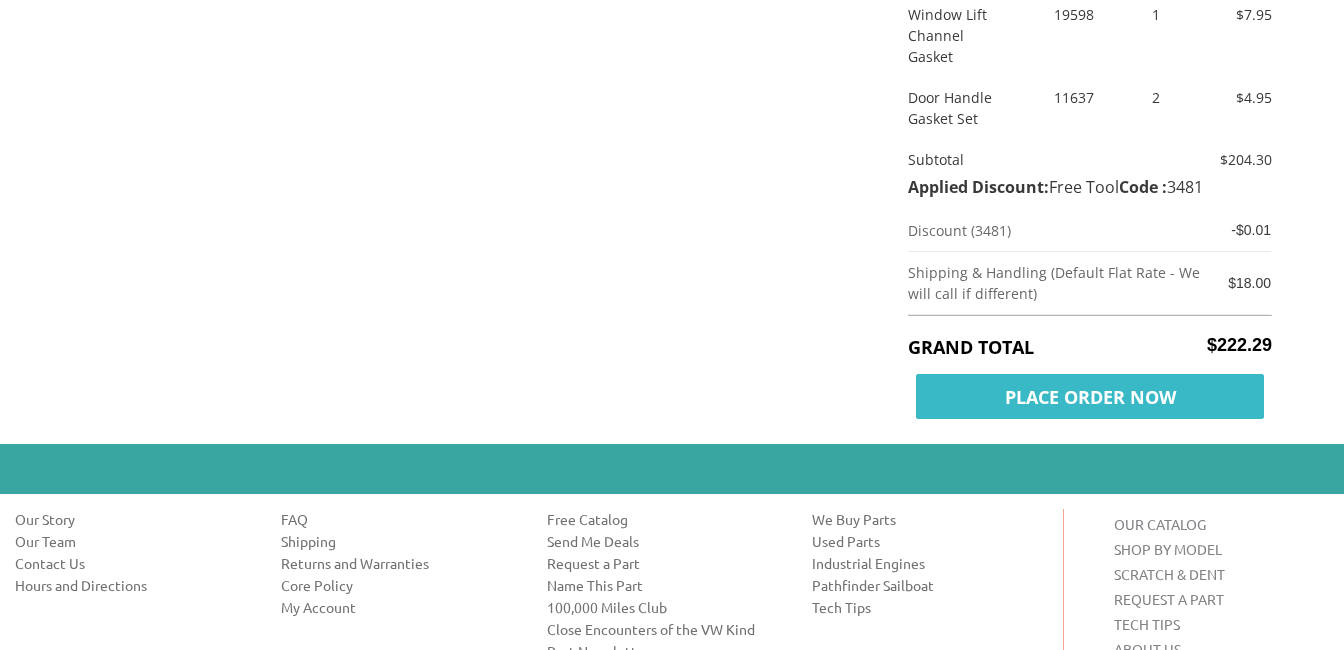 type on "***" 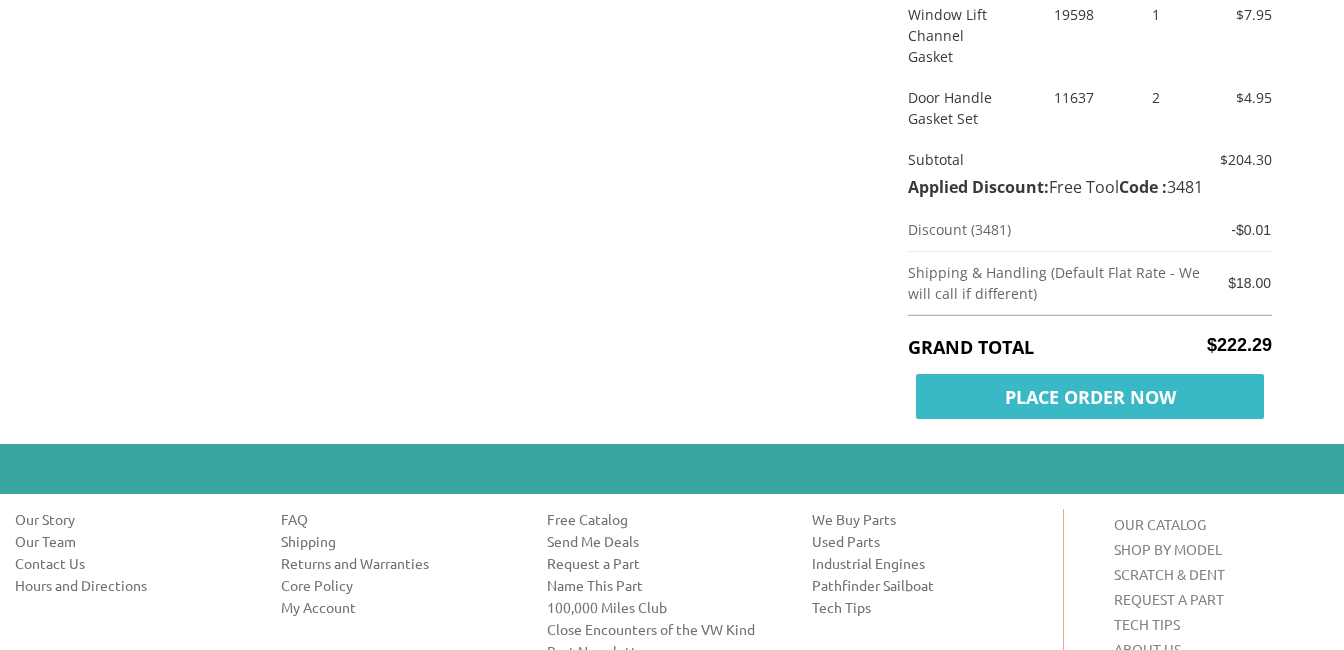 click on "Place Order Now" at bounding box center (1090, 396) 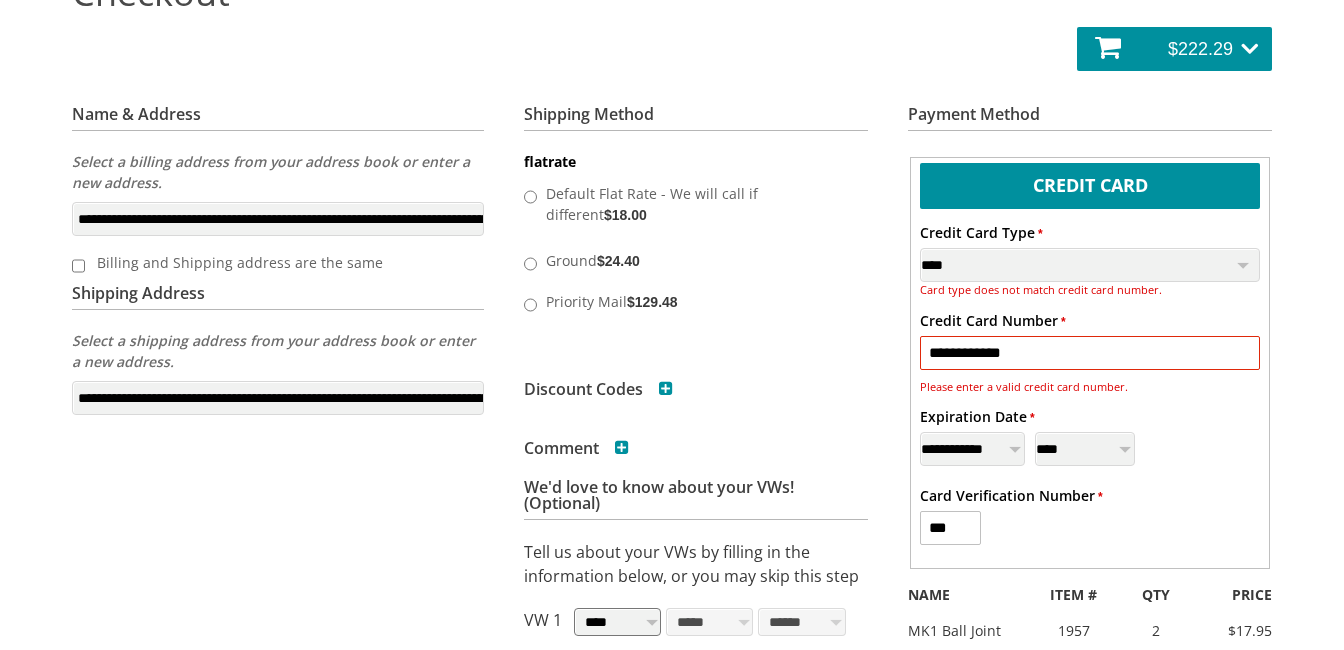 scroll, scrollTop: 432, scrollLeft: 0, axis: vertical 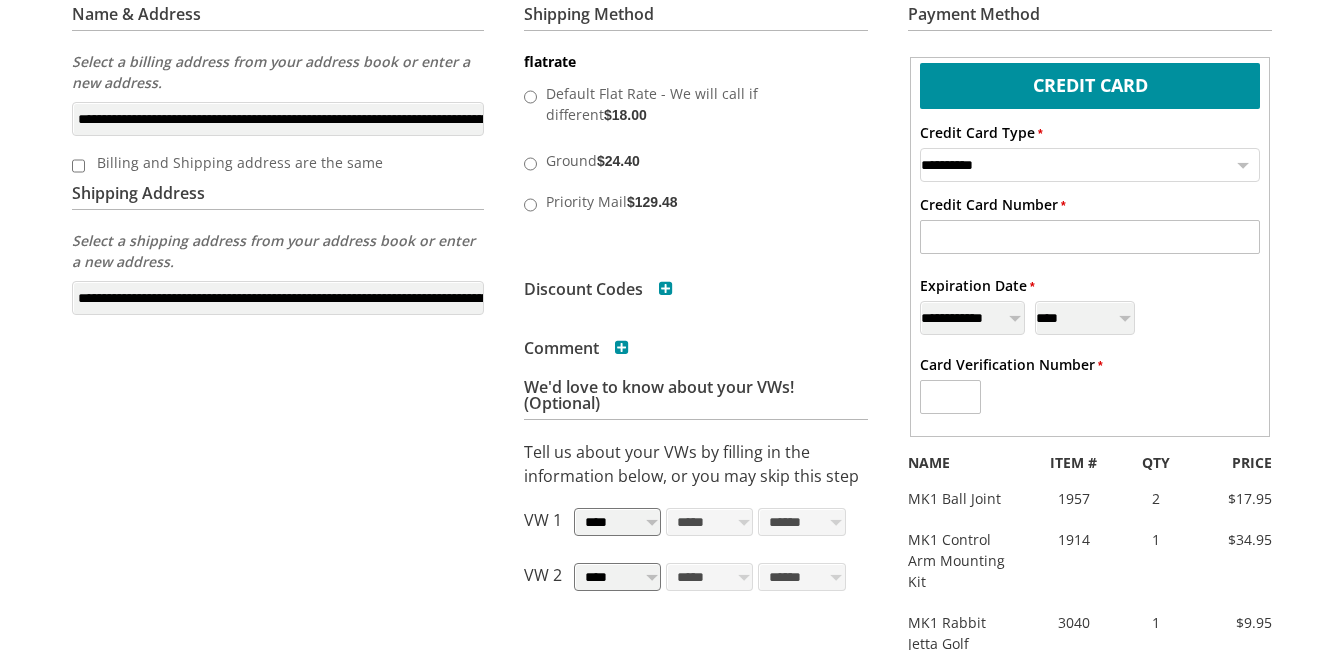 click on "**********" at bounding box center [1090, 165] 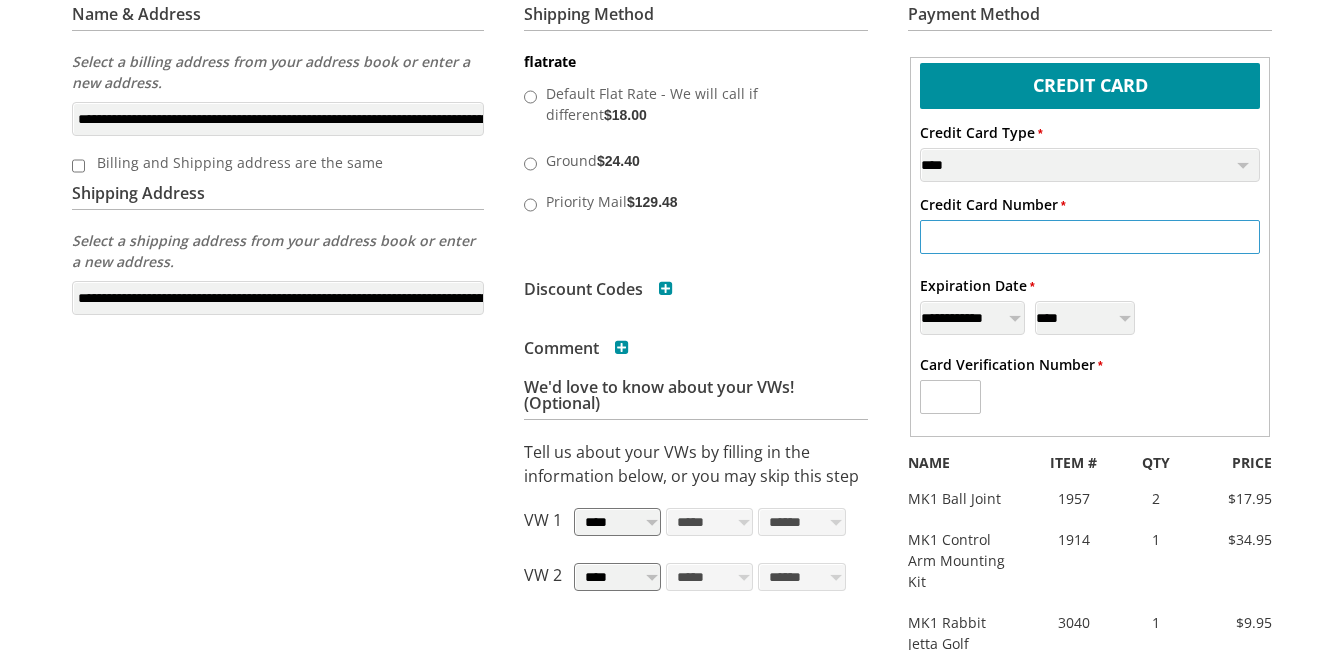click on "* Credit Card Number" at bounding box center [1090, 237] 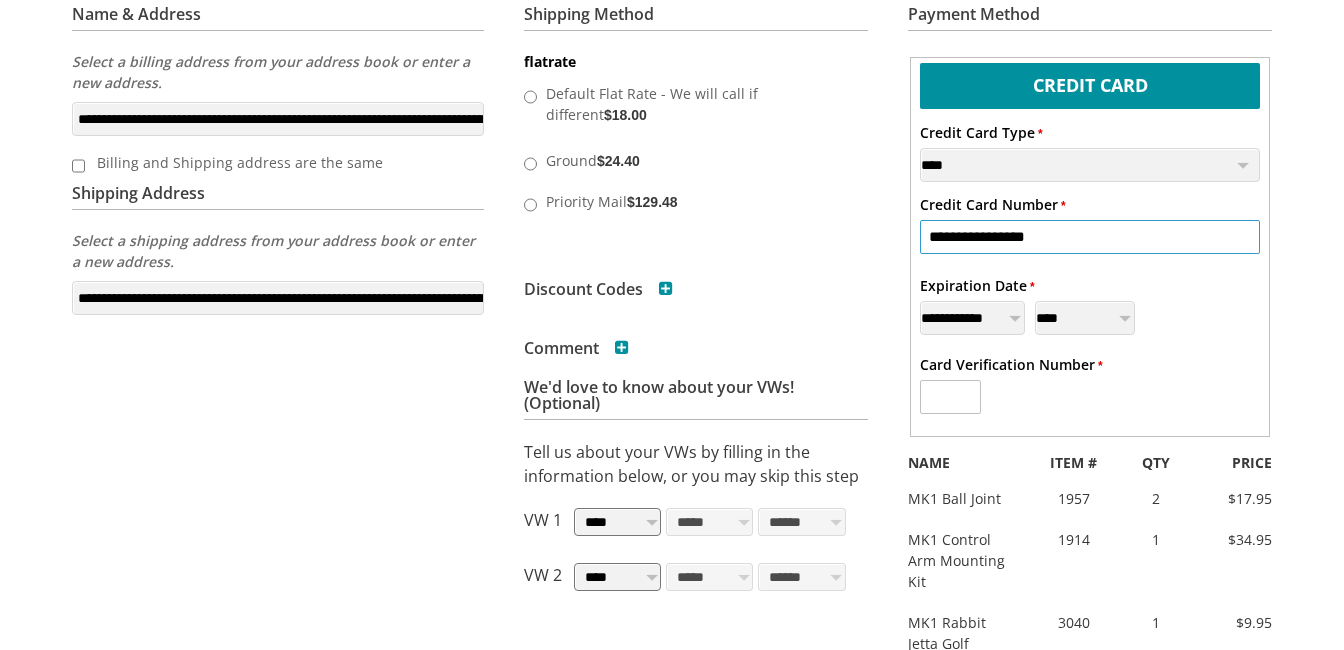 type on "**********" 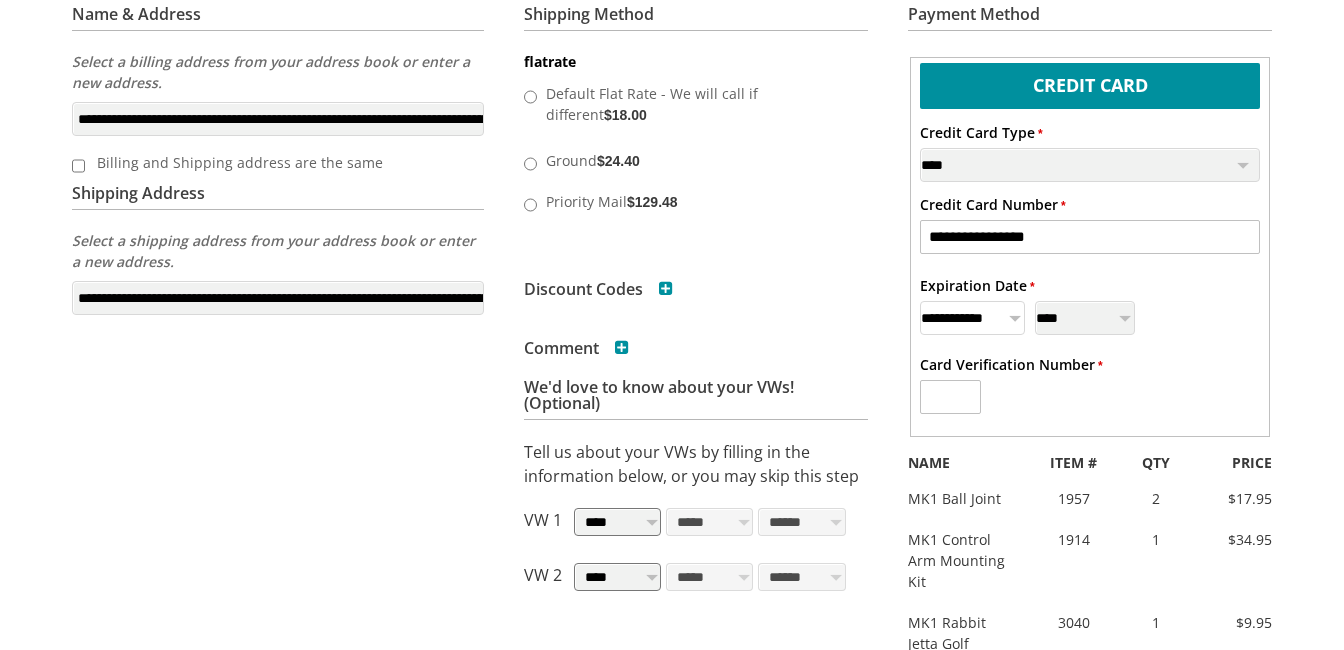 click on "**********" at bounding box center [972, 318] 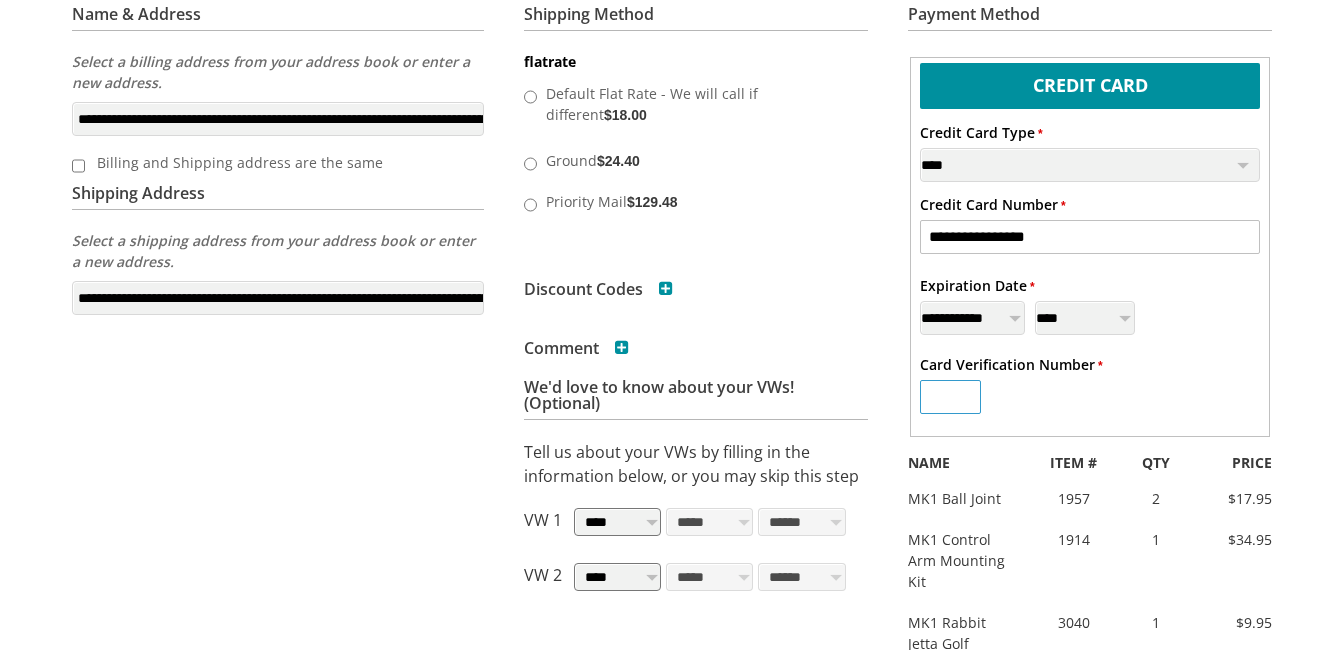 click on "* Card Verification Number" at bounding box center (950, 397) 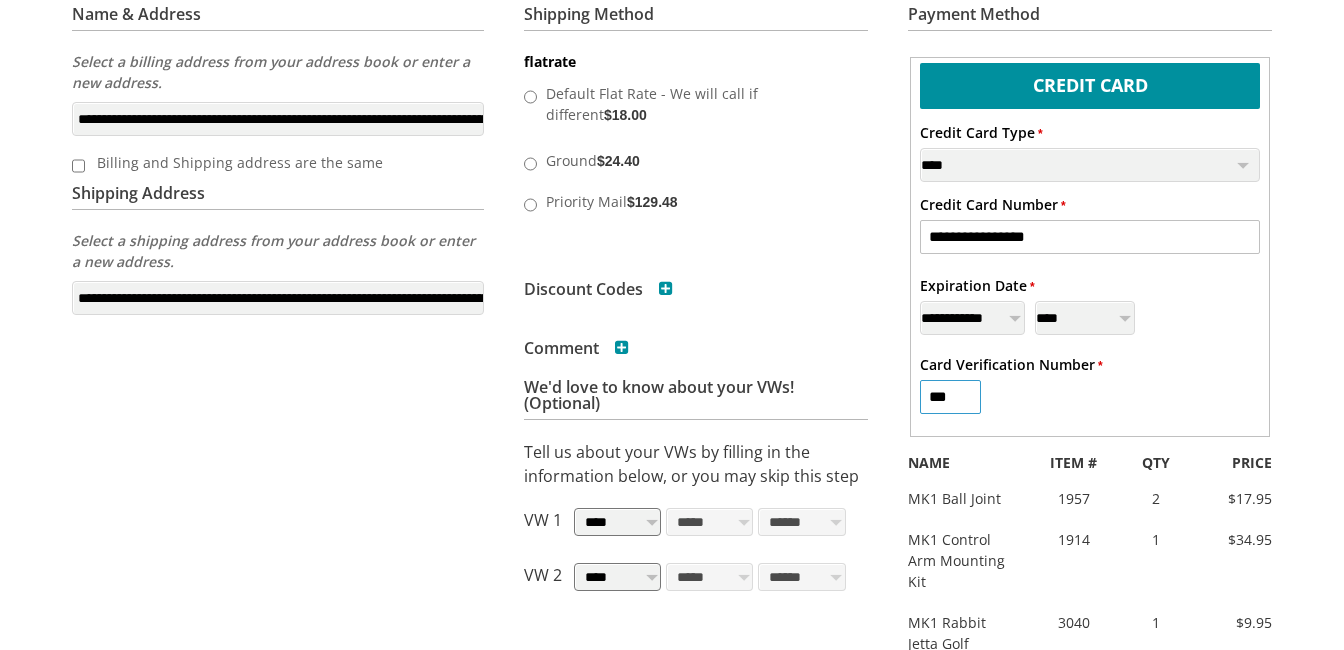 type on "***" 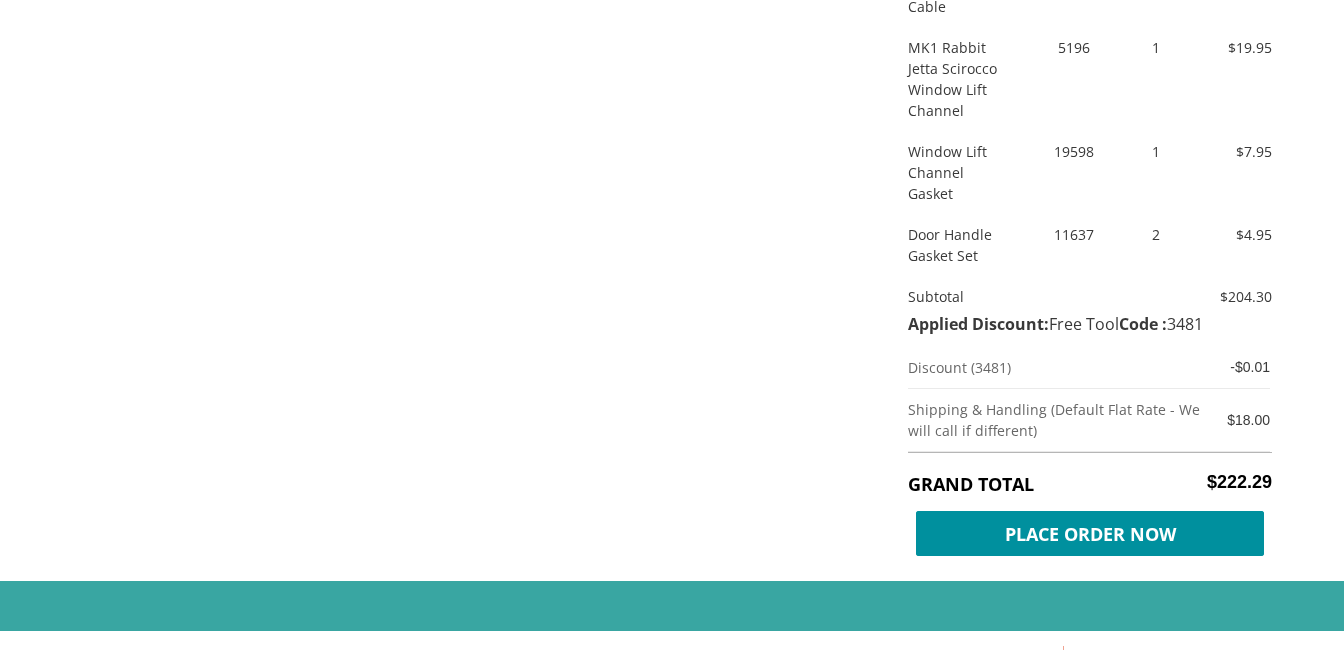 scroll, scrollTop: 1632, scrollLeft: 0, axis: vertical 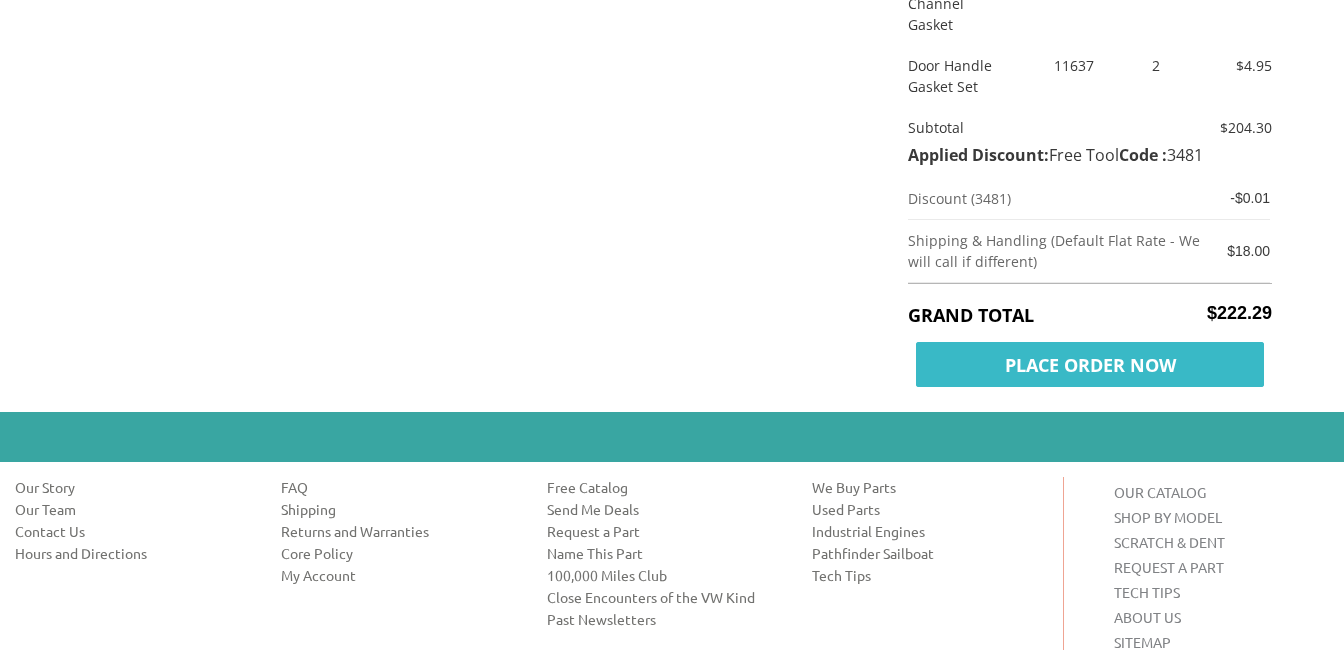 click on "Place Order Now" at bounding box center [1090, 364] 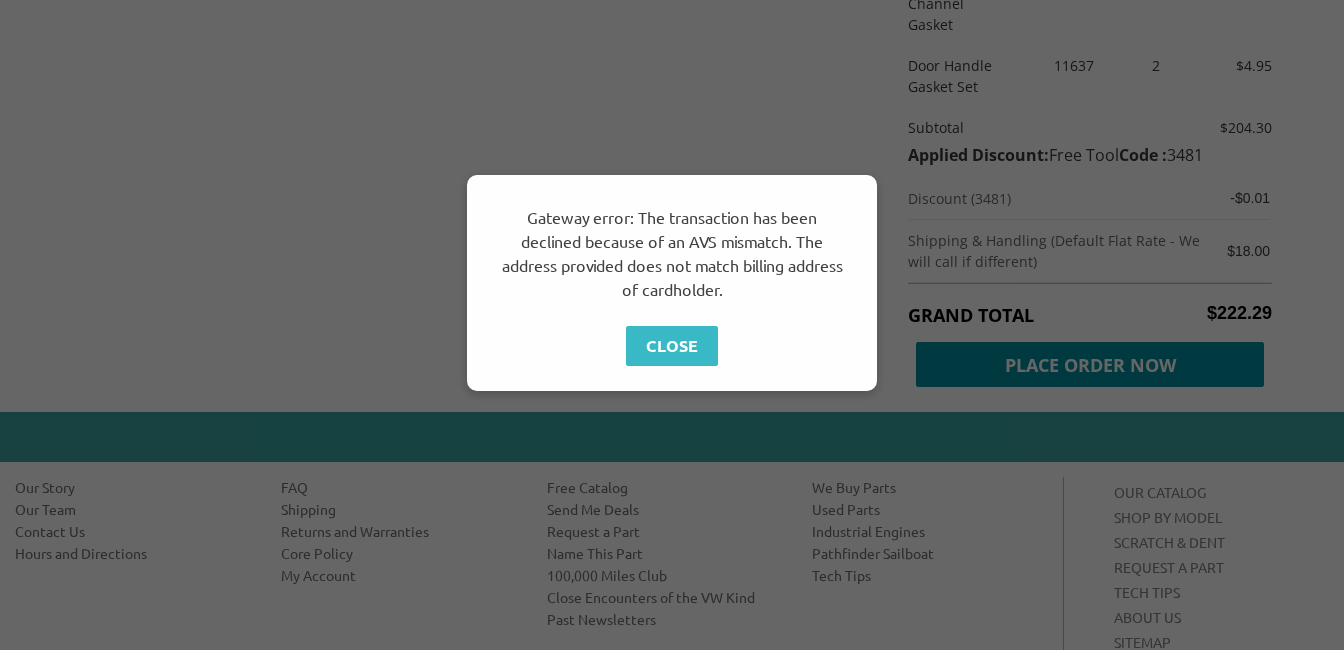 click on "Close" at bounding box center (672, 346) 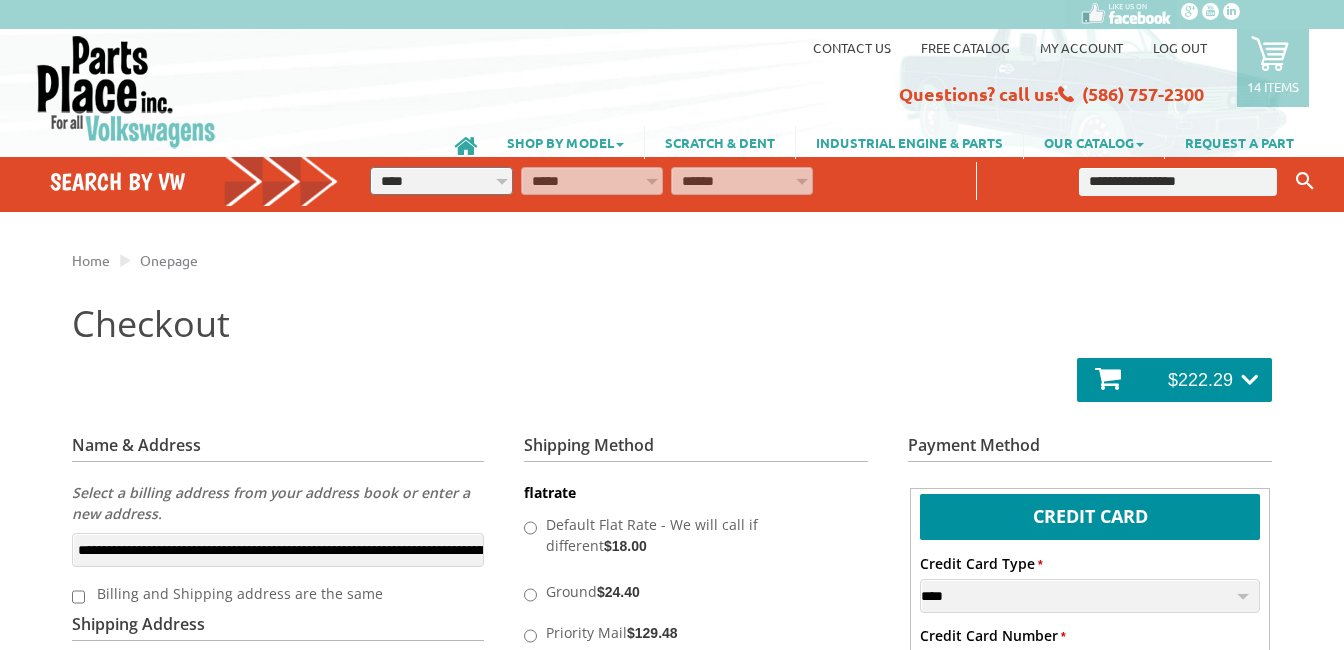 scroll, scrollTop: 0, scrollLeft: 0, axis: both 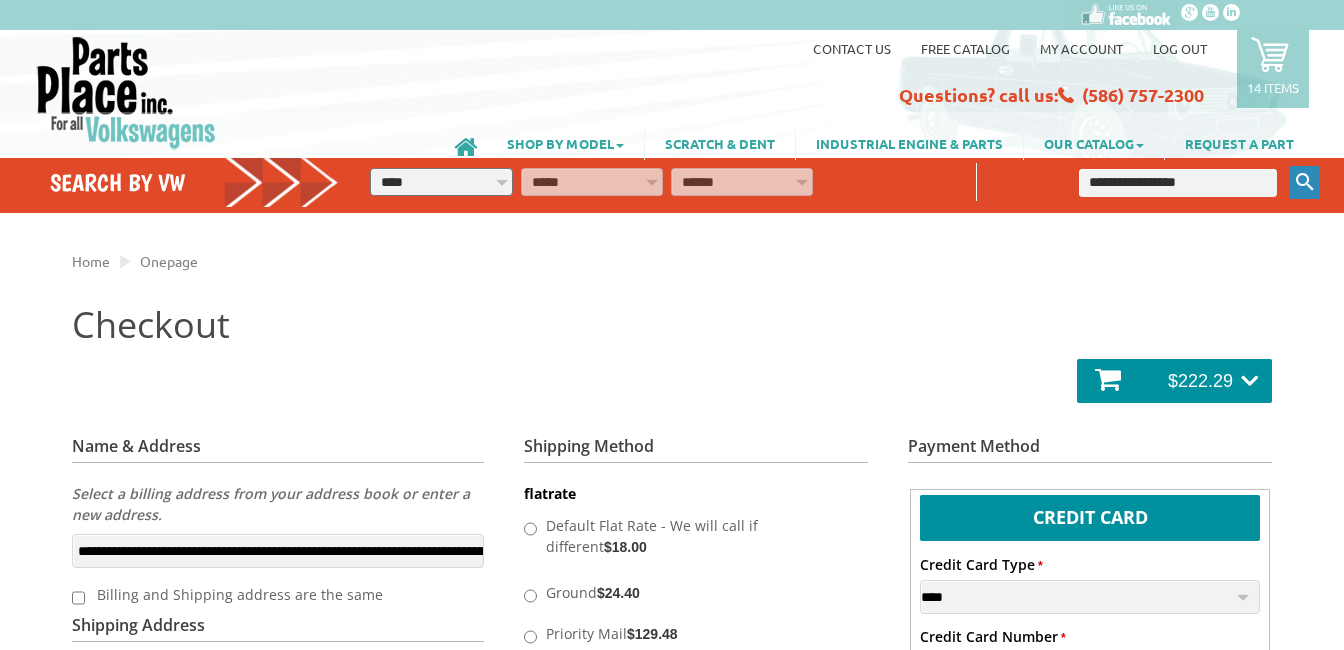 click on "Keyword Search" at bounding box center (1305, 182) 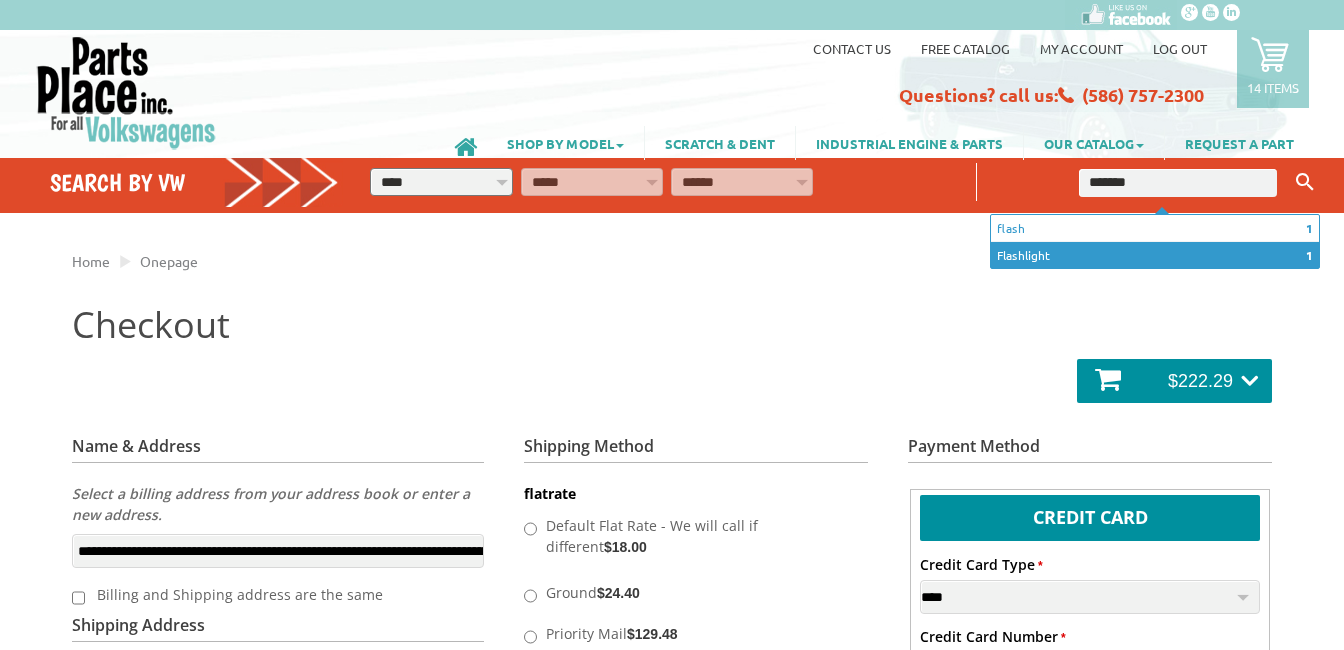click on "1 Flashlight" at bounding box center (1155, 255) 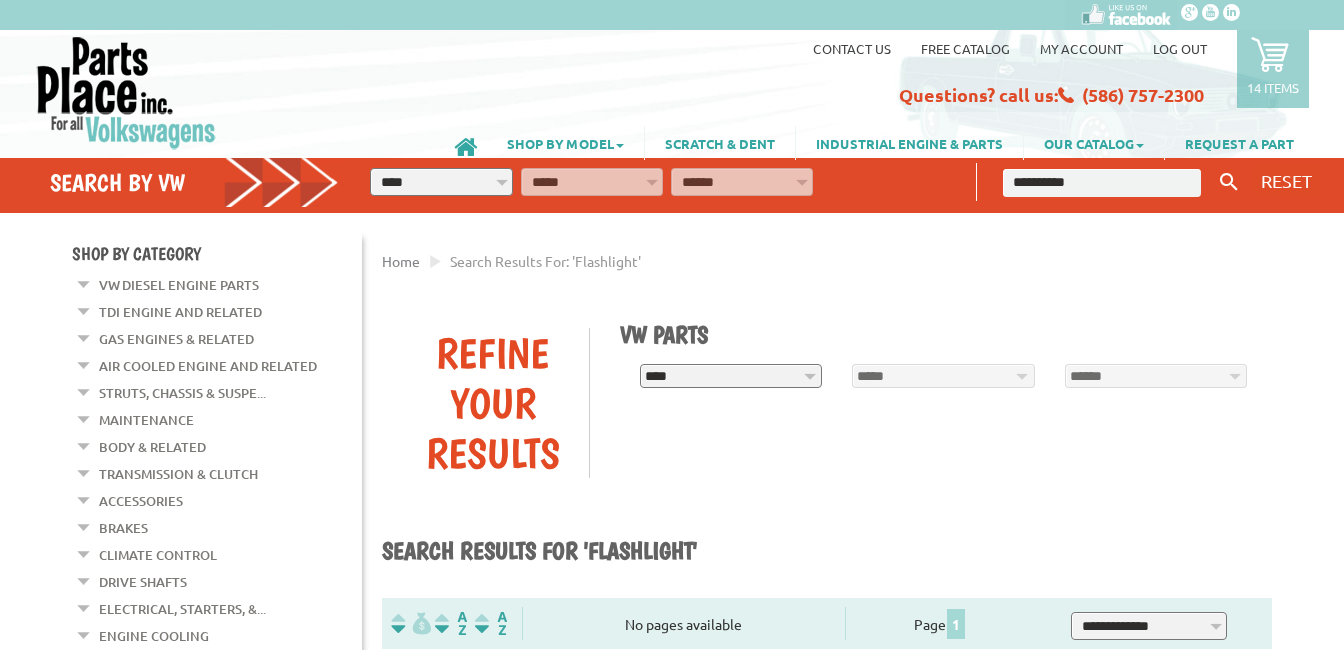 scroll, scrollTop: 0, scrollLeft: 0, axis: both 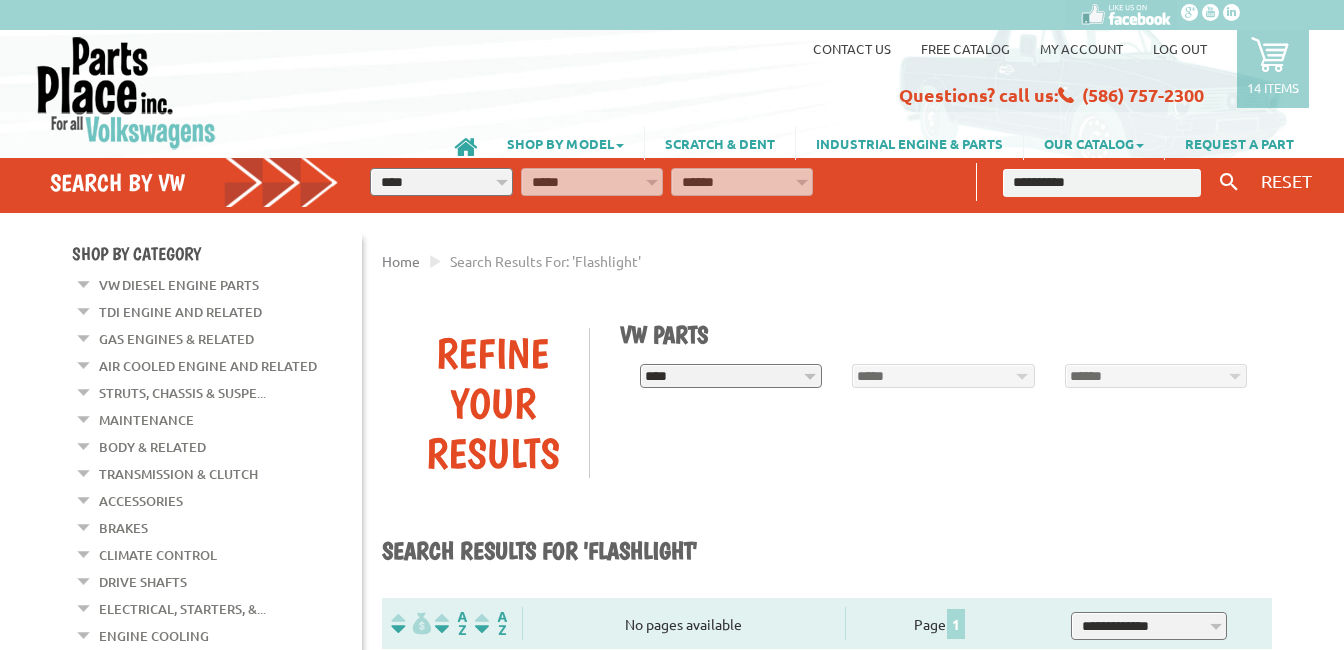 select on "*********" 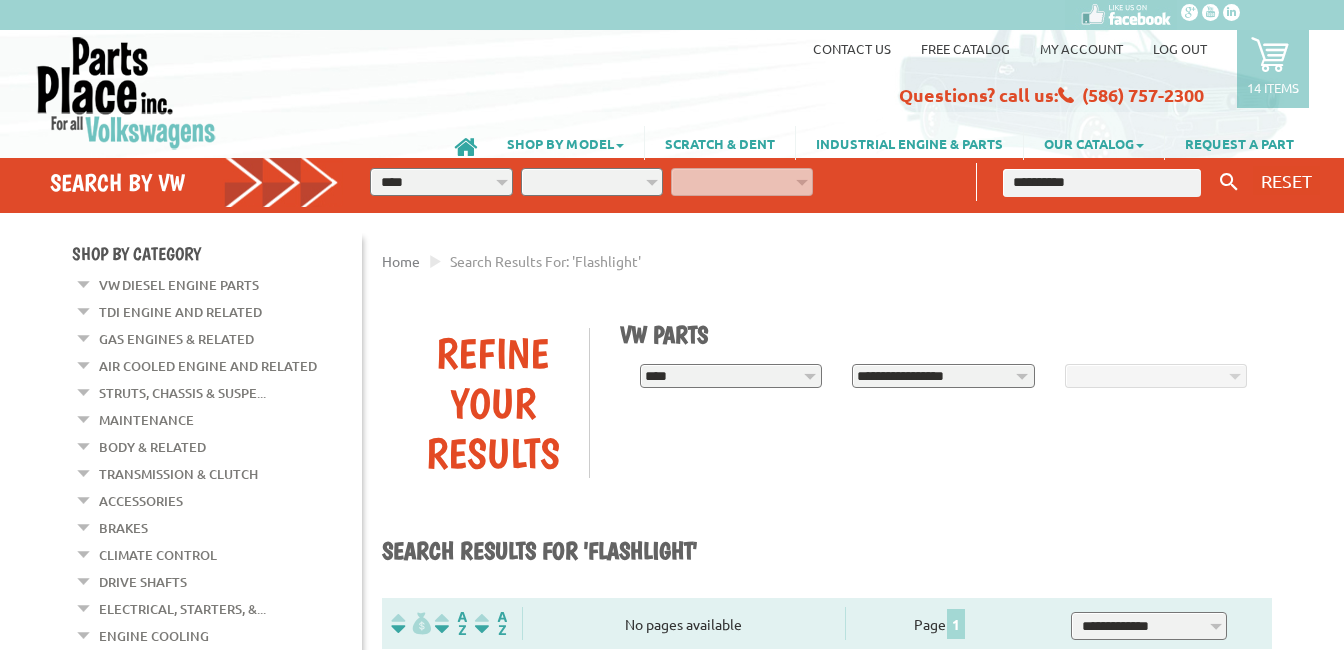 click on "**********" at bounding box center [943, 376] 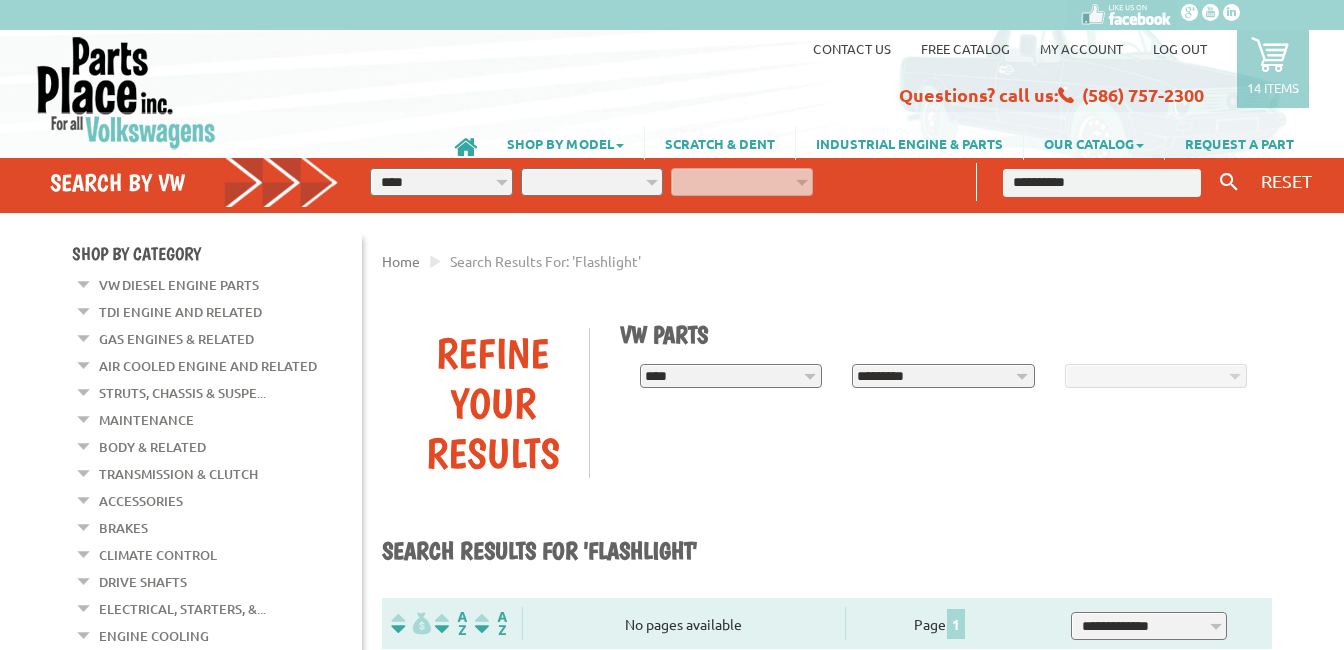 click on "**********" at bounding box center (943, 376) 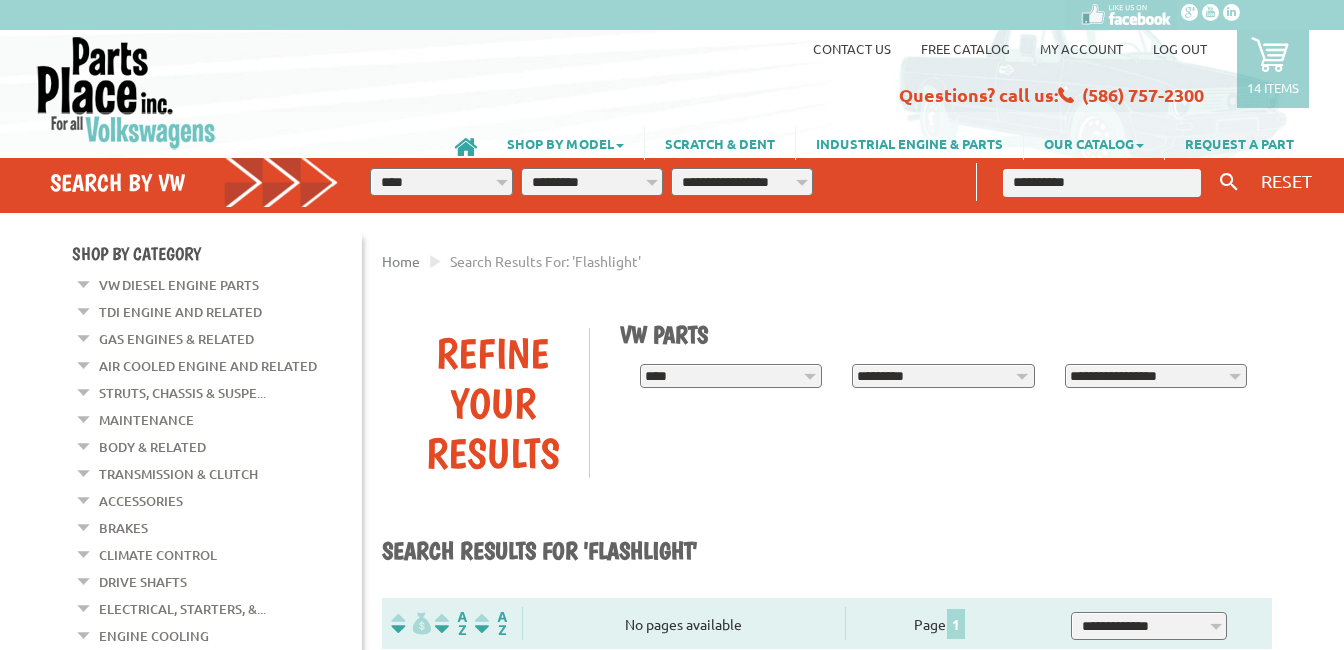 click on "**********" at bounding box center [1156, 376] 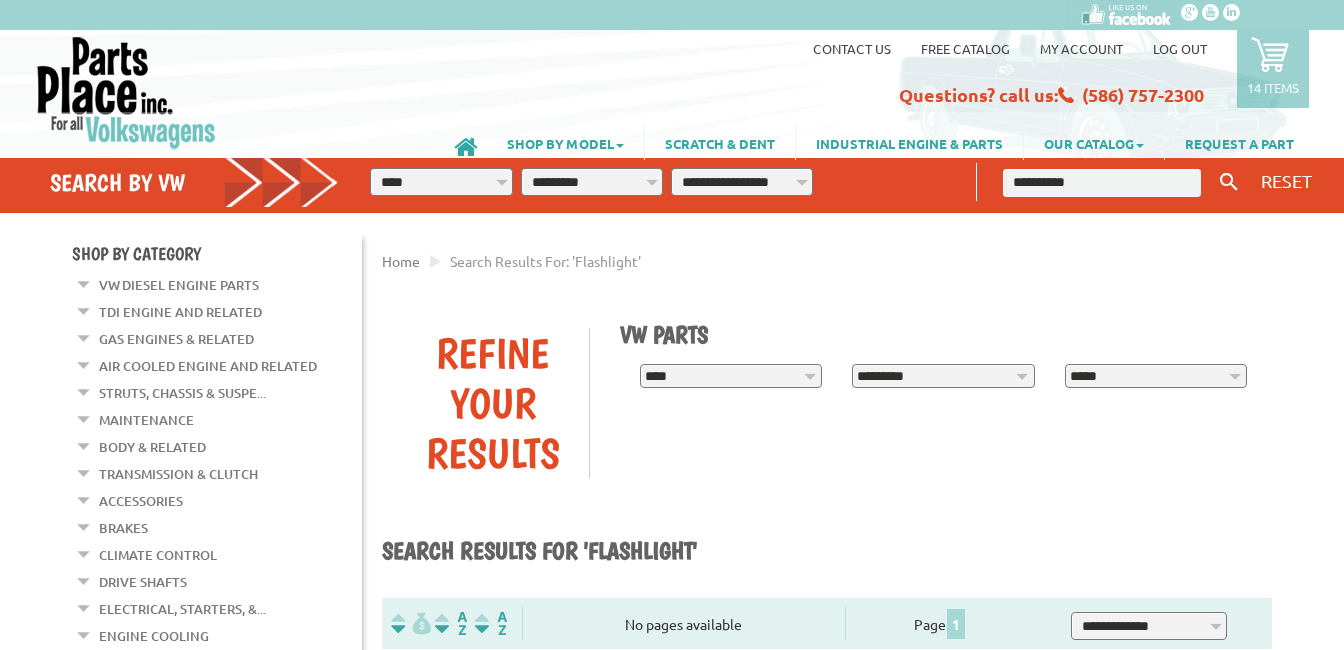 click on "**********" at bounding box center [1156, 376] 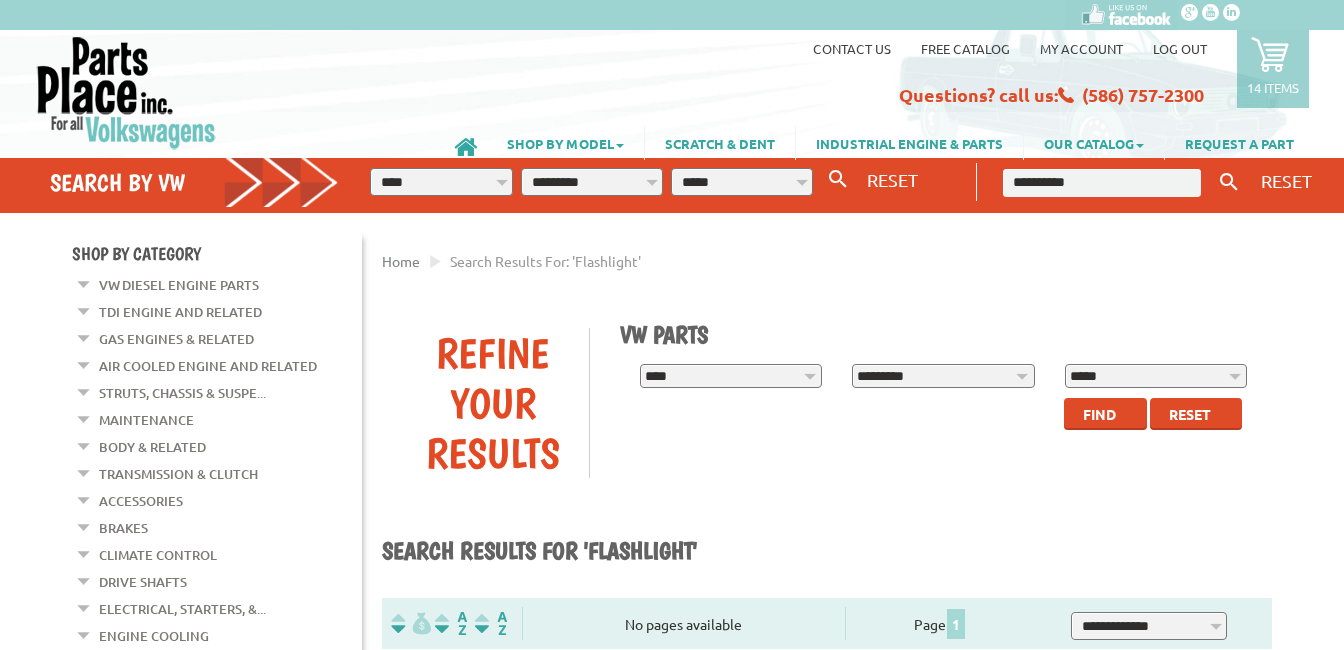 click on "Find" at bounding box center (1099, 414) 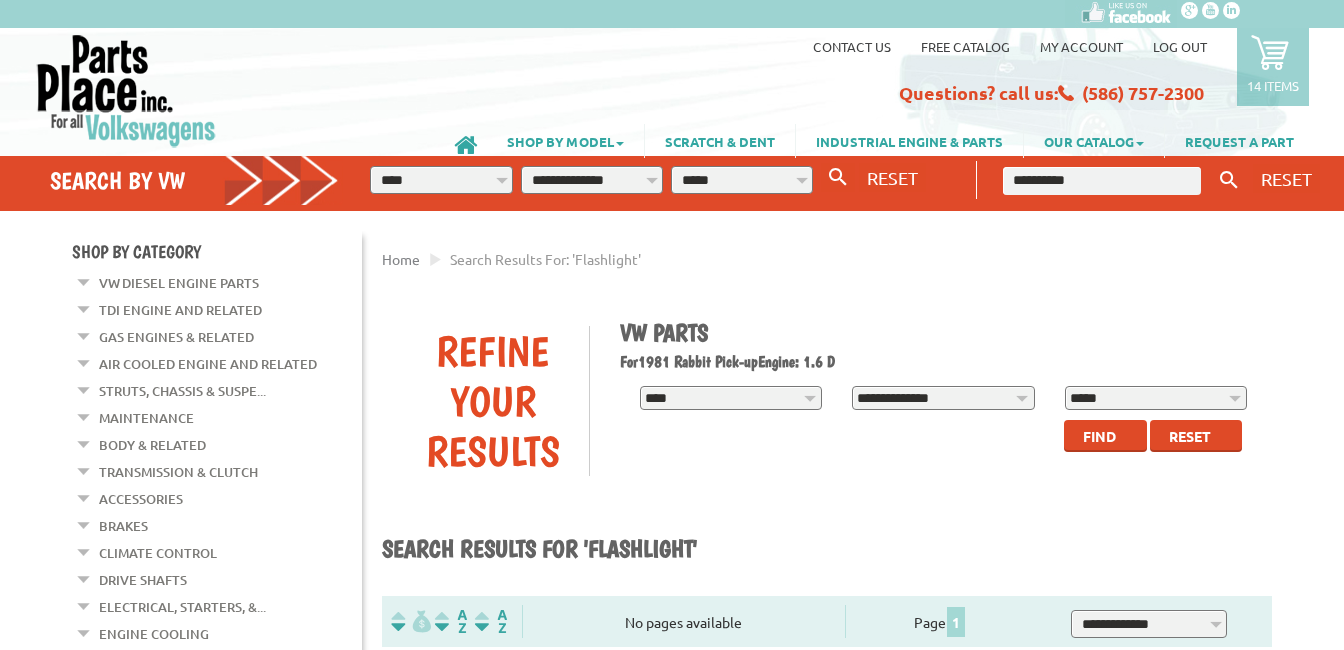 scroll, scrollTop: 0, scrollLeft: 0, axis: both 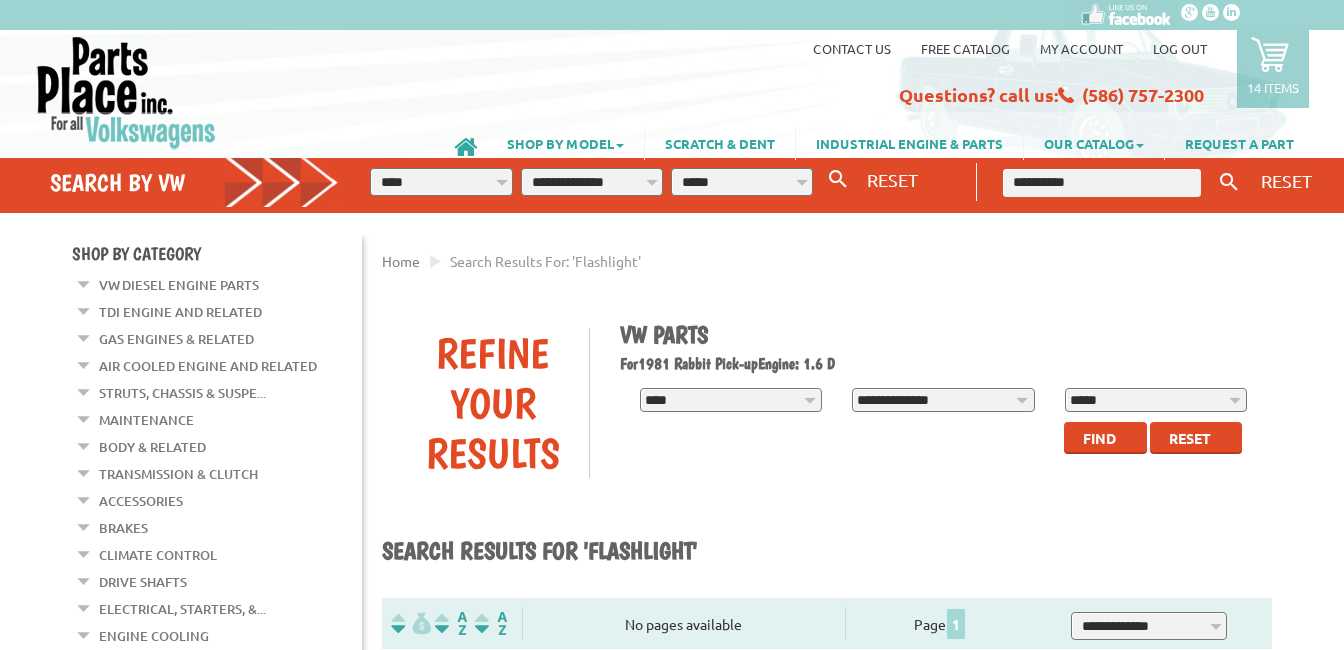 click on "**********" at bounding box center [1102, 183] 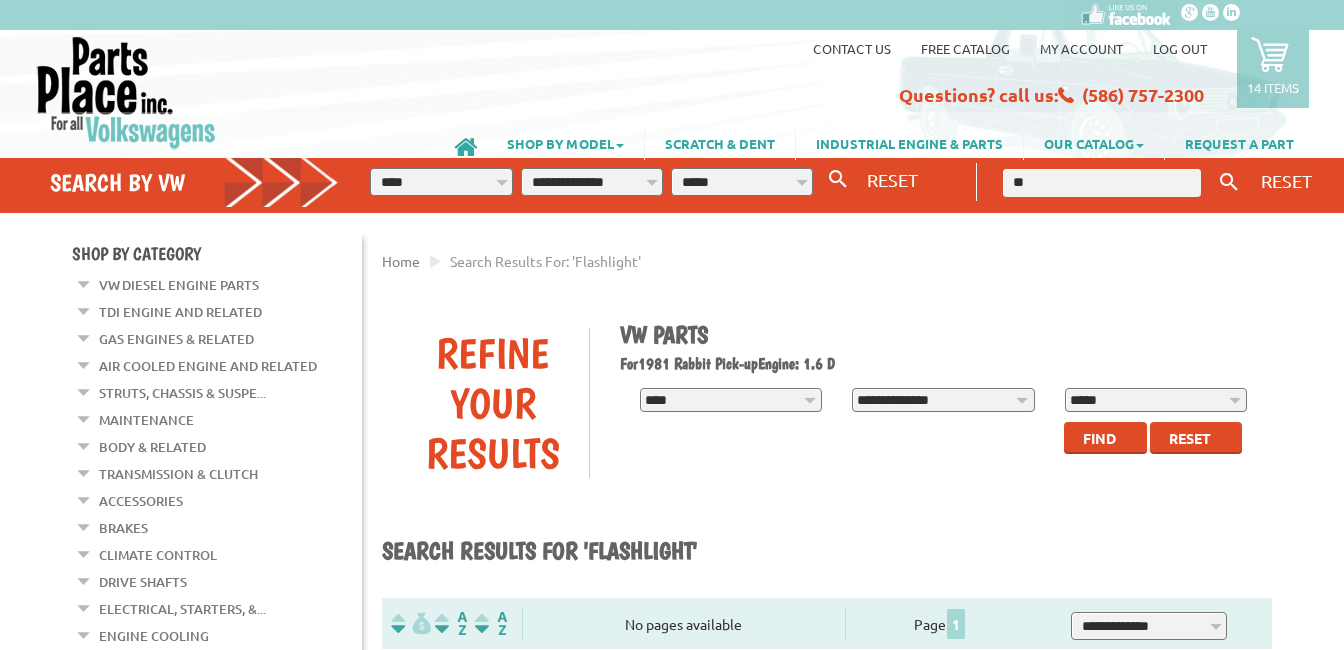 type on "*" 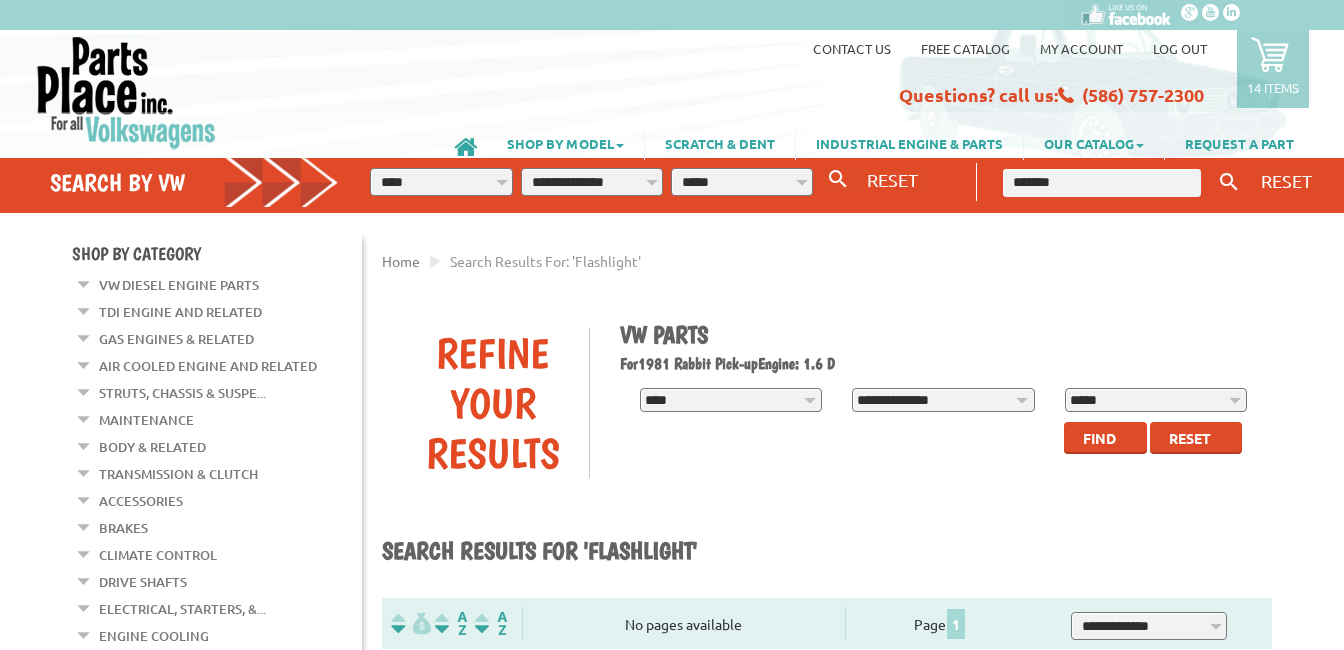 type on "*******" 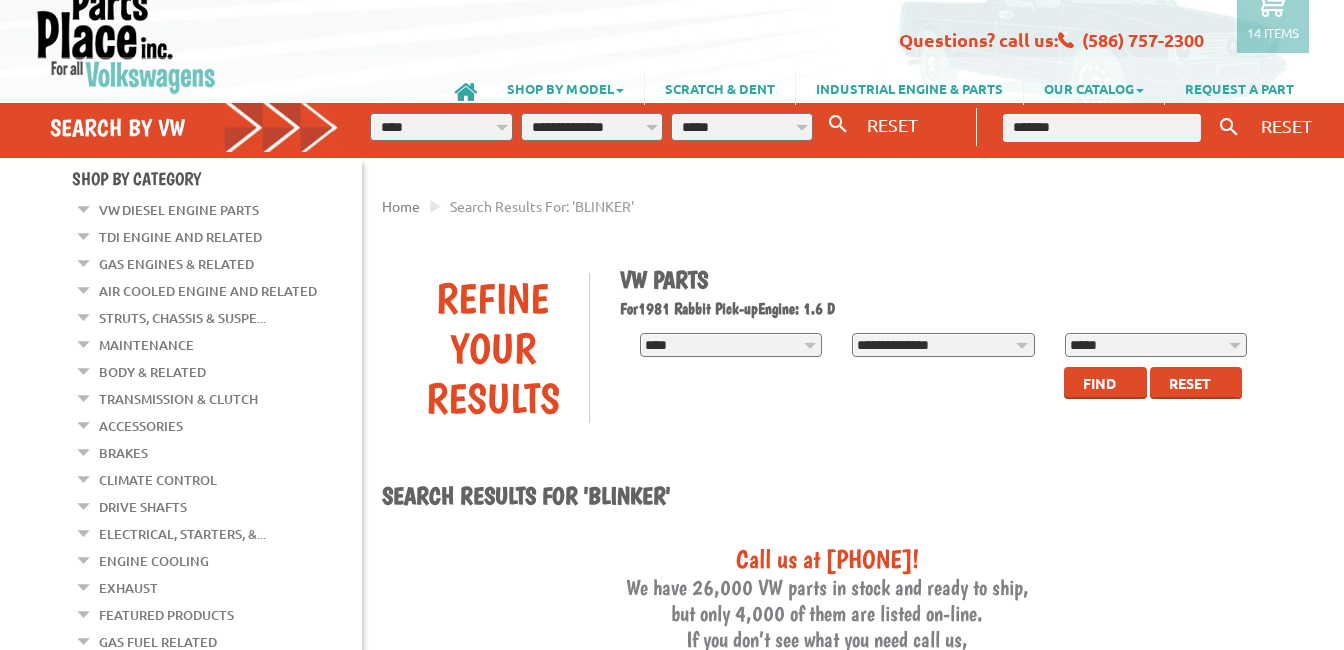 scroll, scrollTop: 0, scrollLeft: 0, axis: both 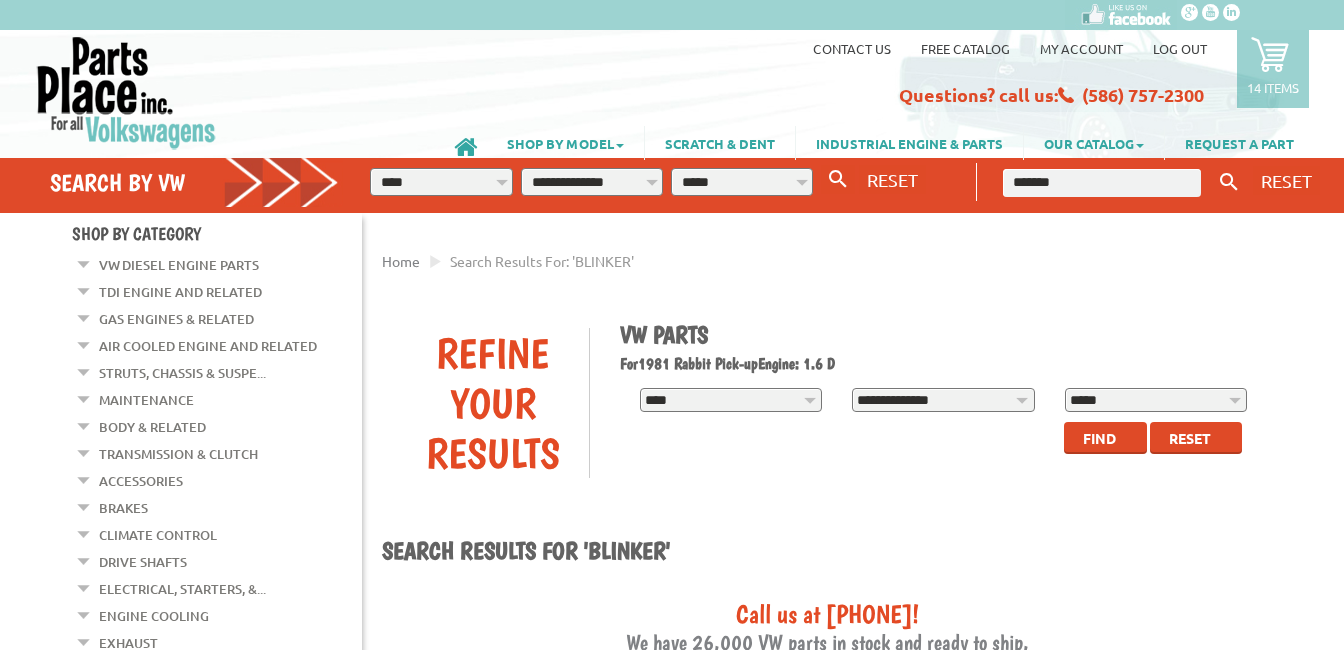 click on "Electrical, Starters, &..." at bounding box center (182, 589) 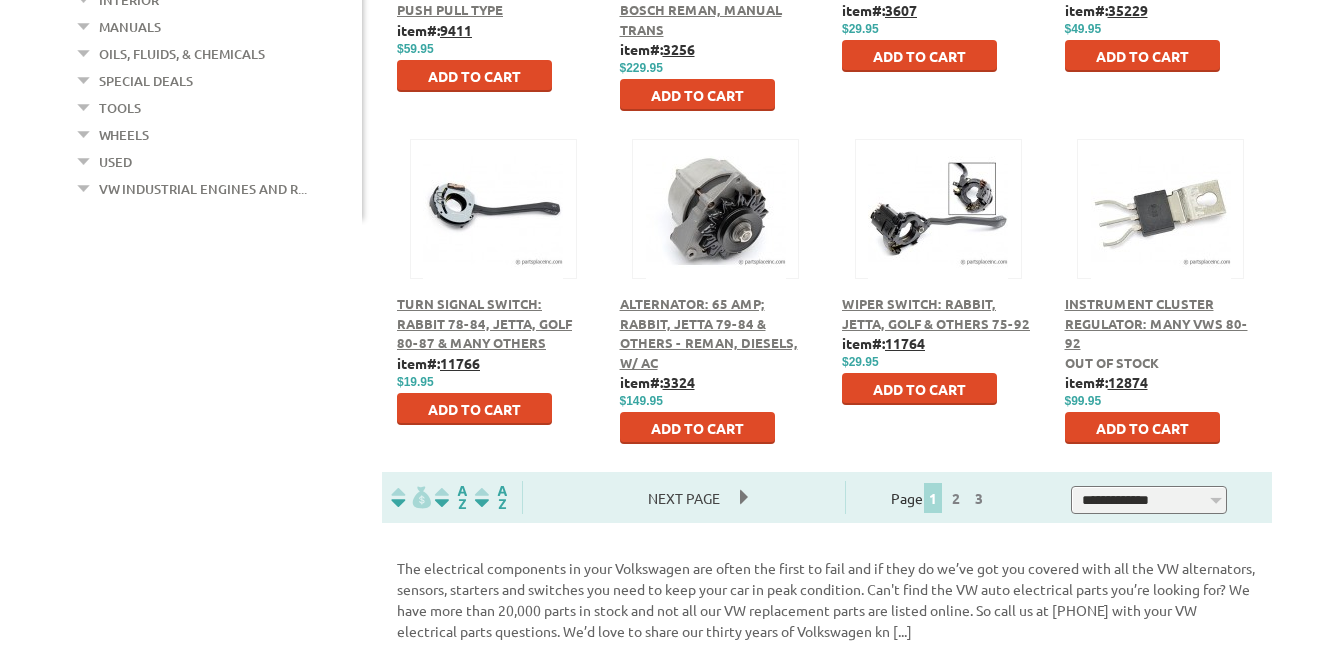 scroll, scrollTop: 1200, scrollLeft: 0, axis: vertical 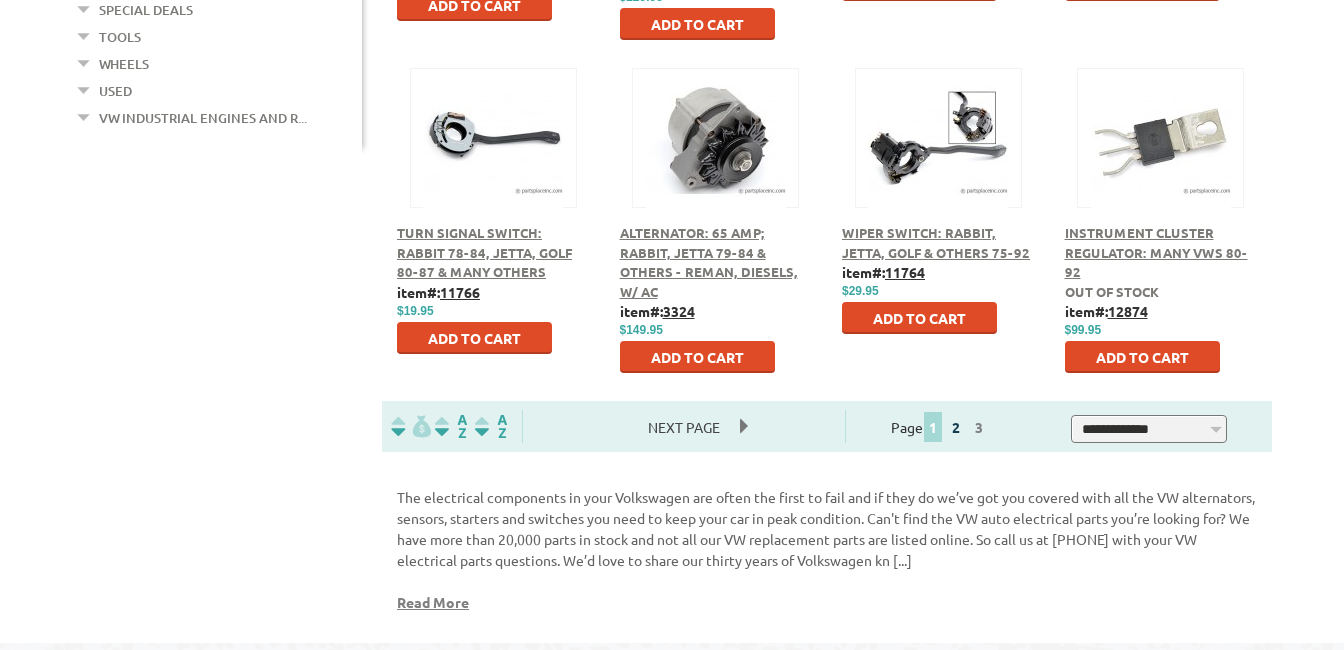 click on "2" at bounding box center (956, 427) 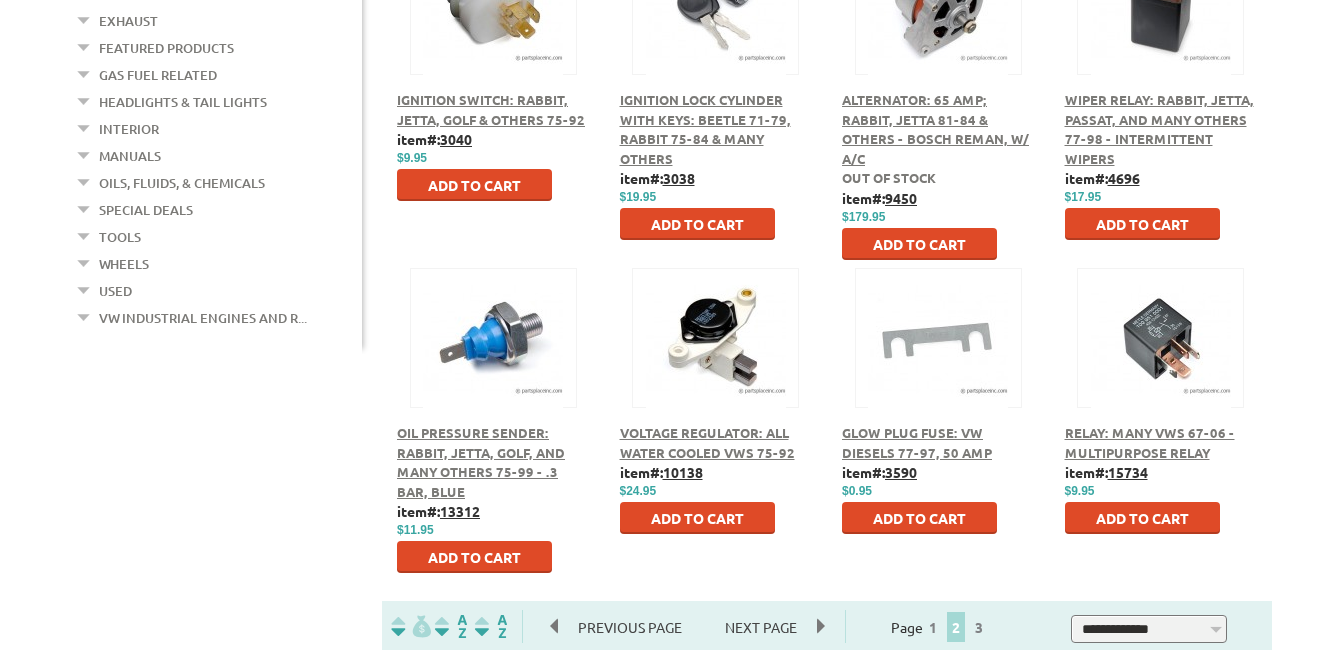 scroll, scrollTop: 1100, scrollLeft: 0, axis: vertical 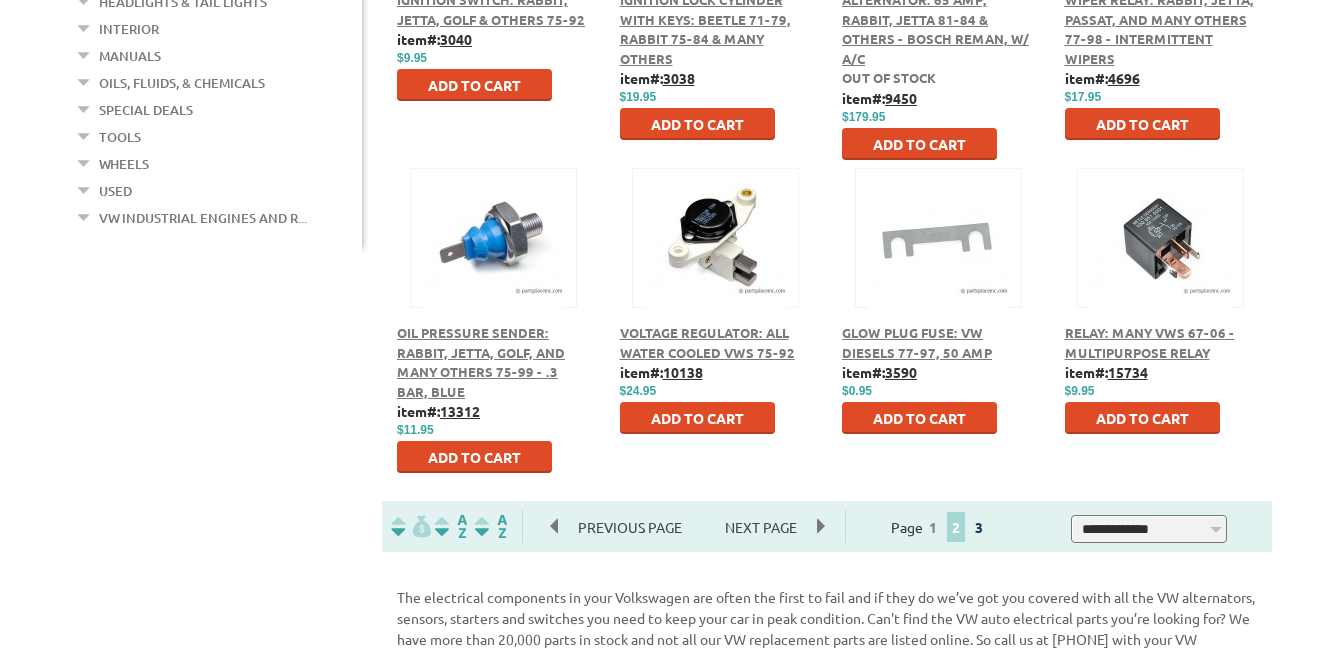 click on "3" at bounding box center (979, 527) 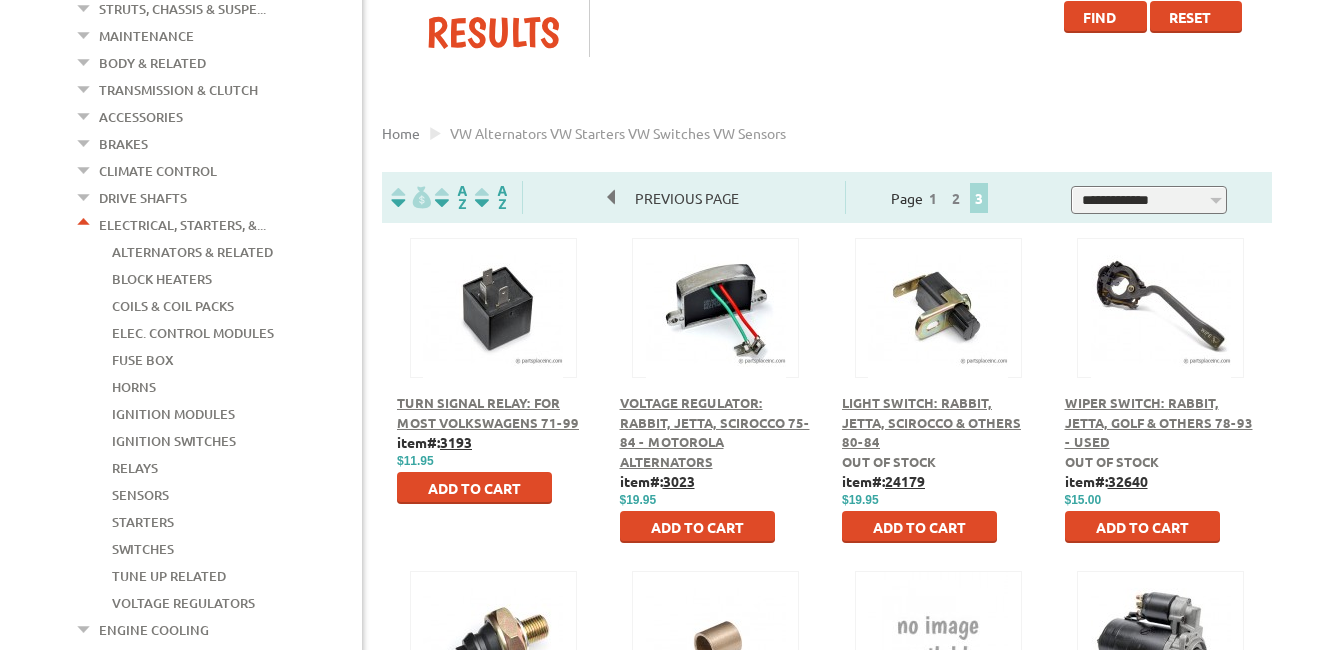 scroll, scrollTop: 400, scrollLeft: 0, axis: vertical 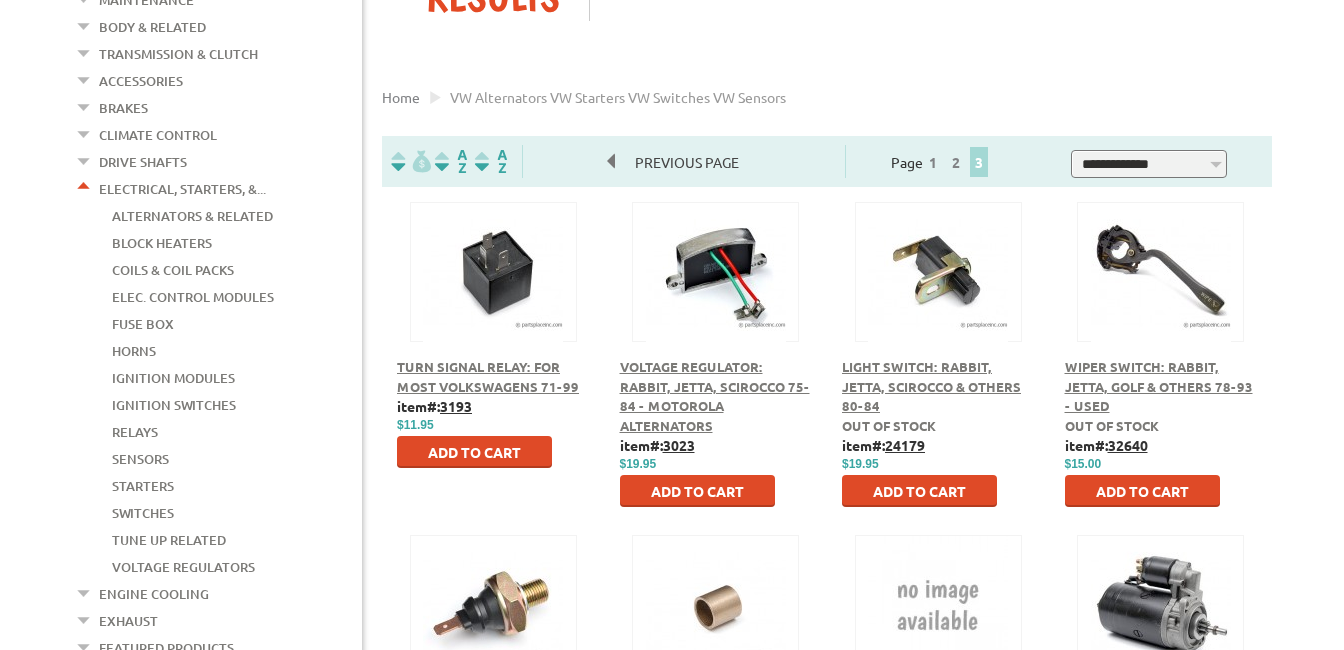 click on "Add to Cart" at bounding box center [474, 452] 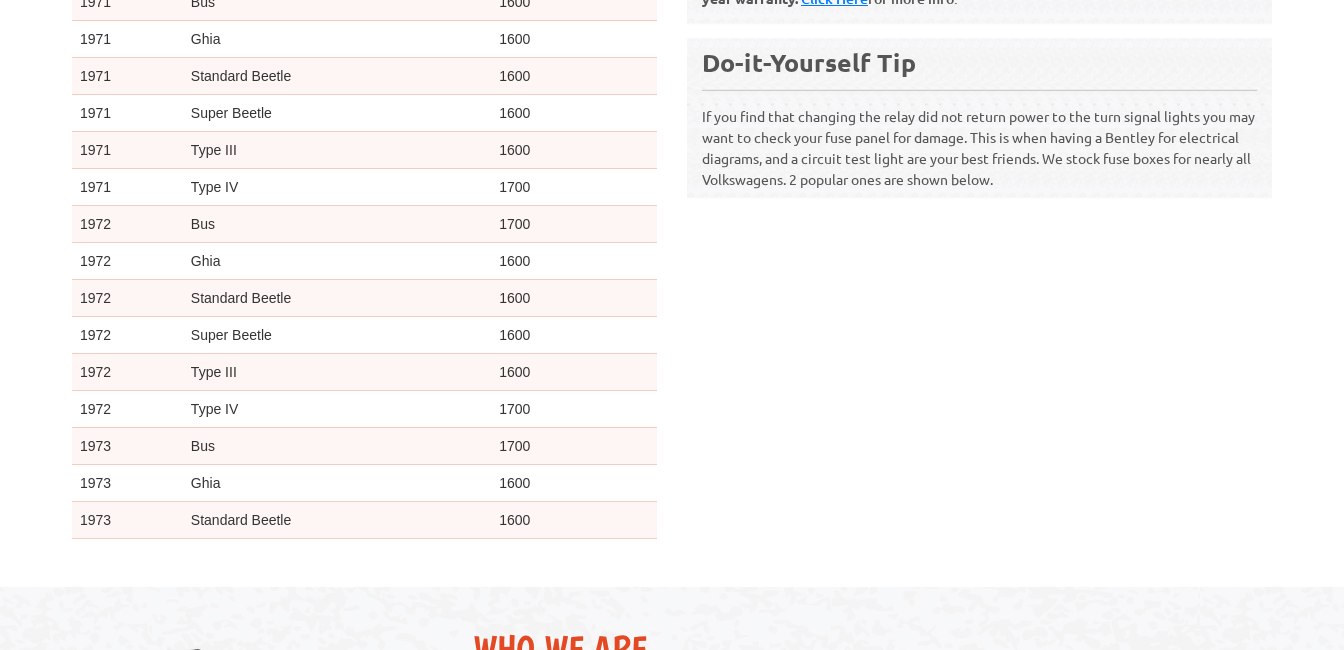 scroll, scrollTop: 1100, scrollLeft: 0, axis: vertical 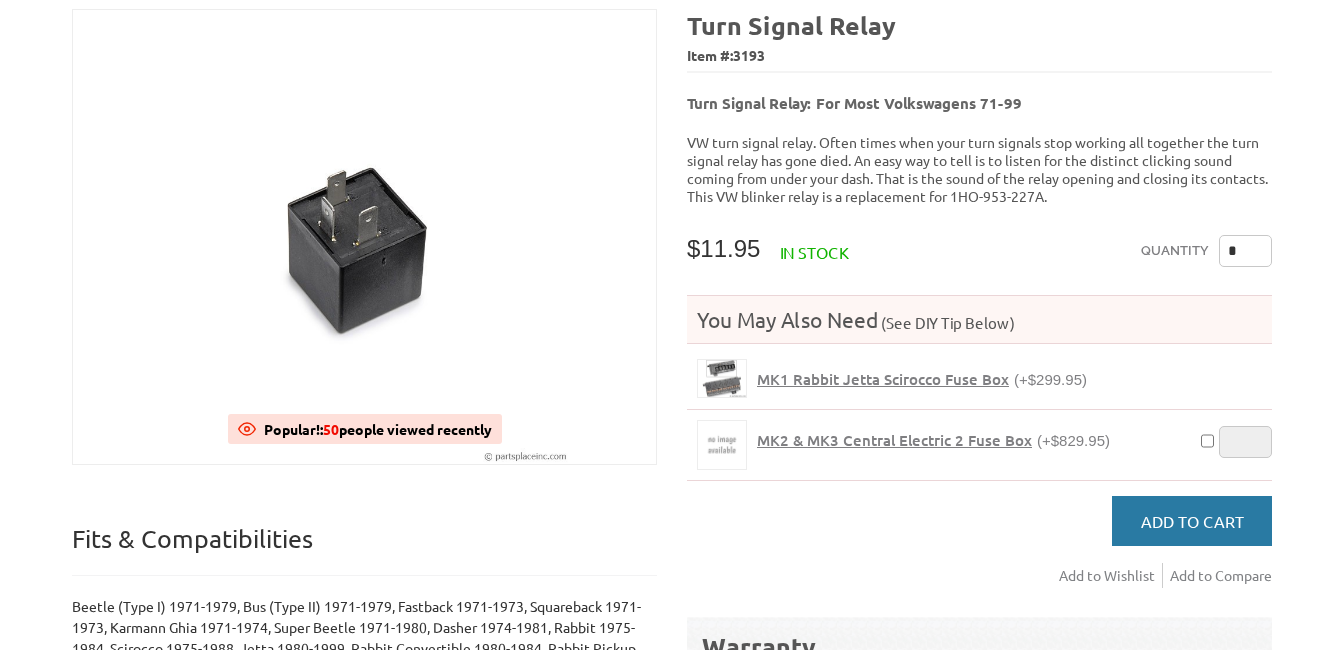 click on "Add to Cart" at bounding box center [1192, 521] 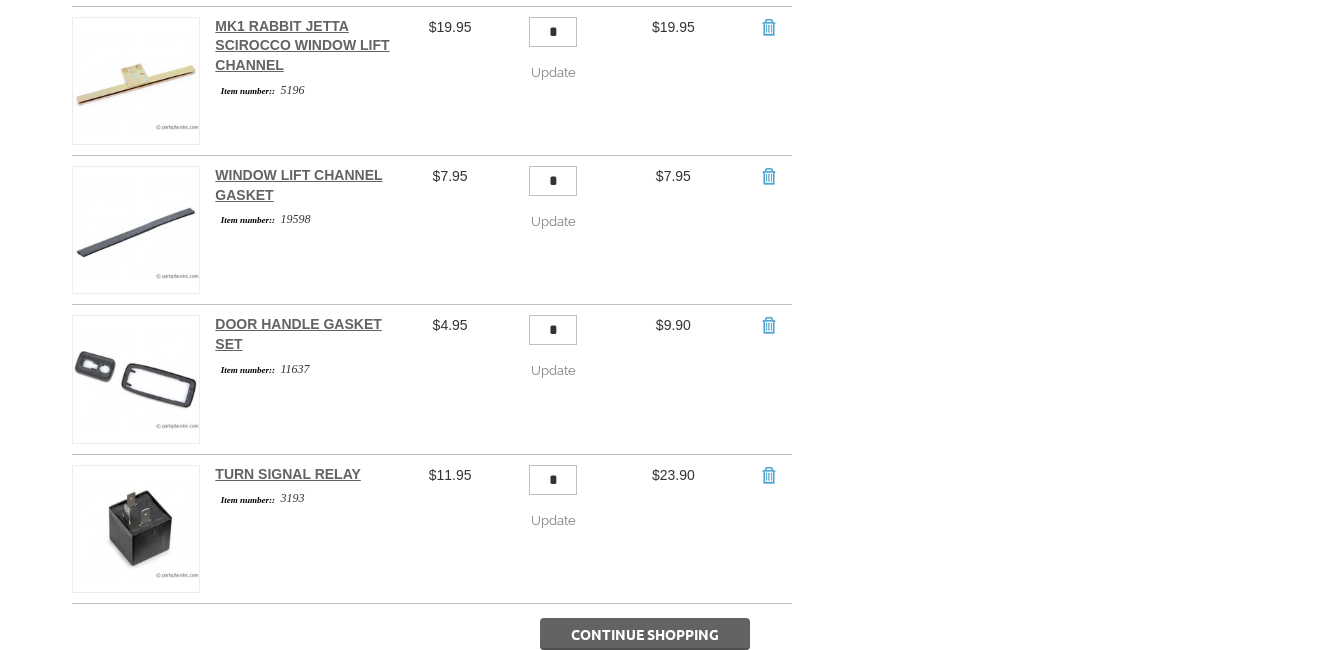 scroll, scrollTop: 1700, scrollLeft: 0, axis: vertical 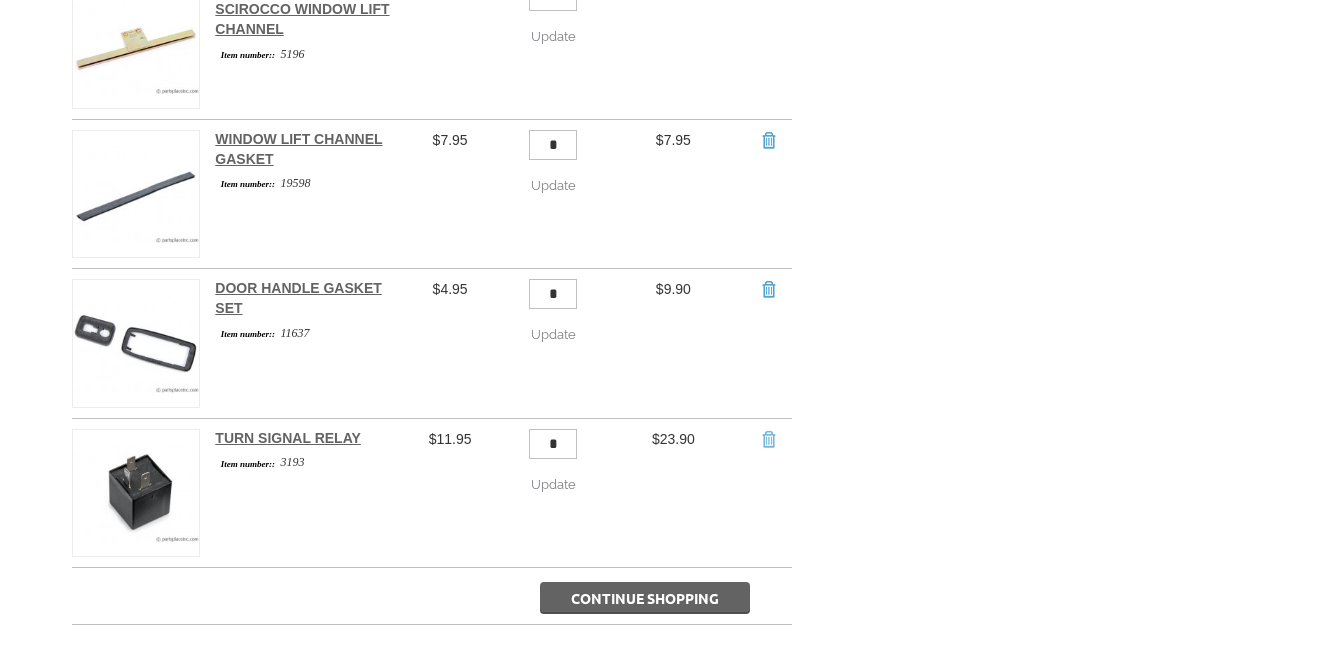 click on "Remove Item" at bounding box center (768, 439) 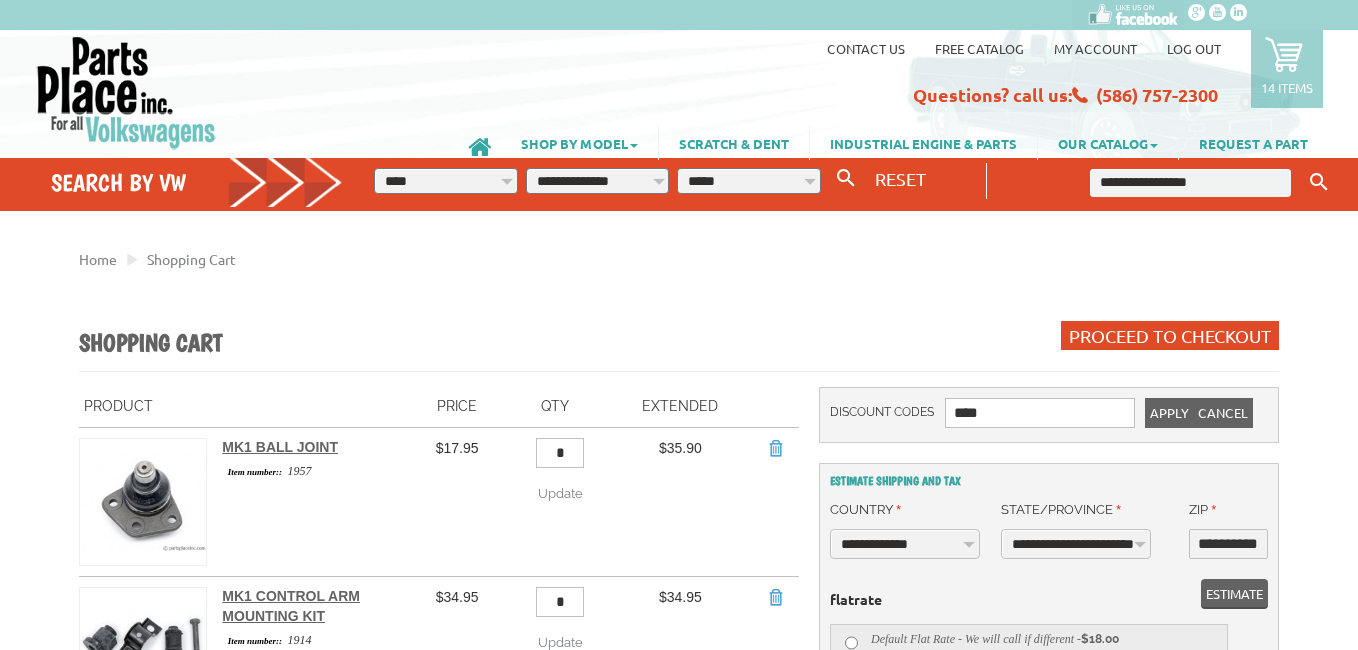 select on "**" 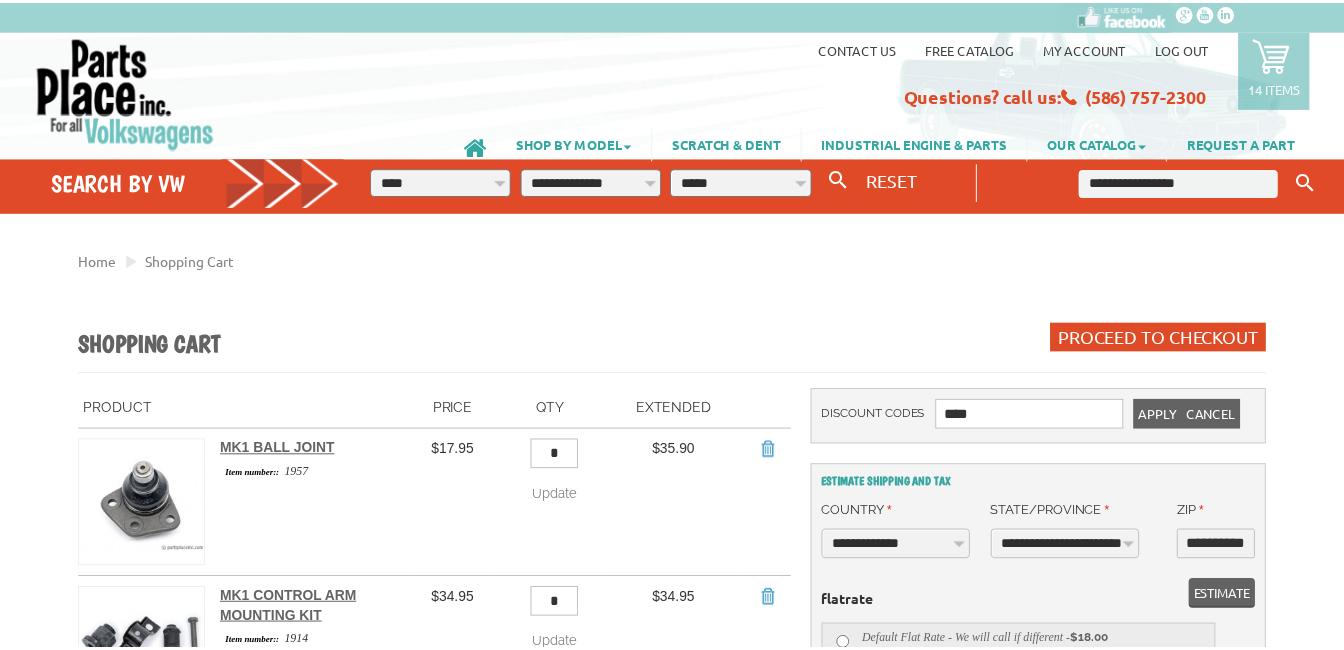 scroll, scrollTop: 0, scrollLeft: 0, axis: both 